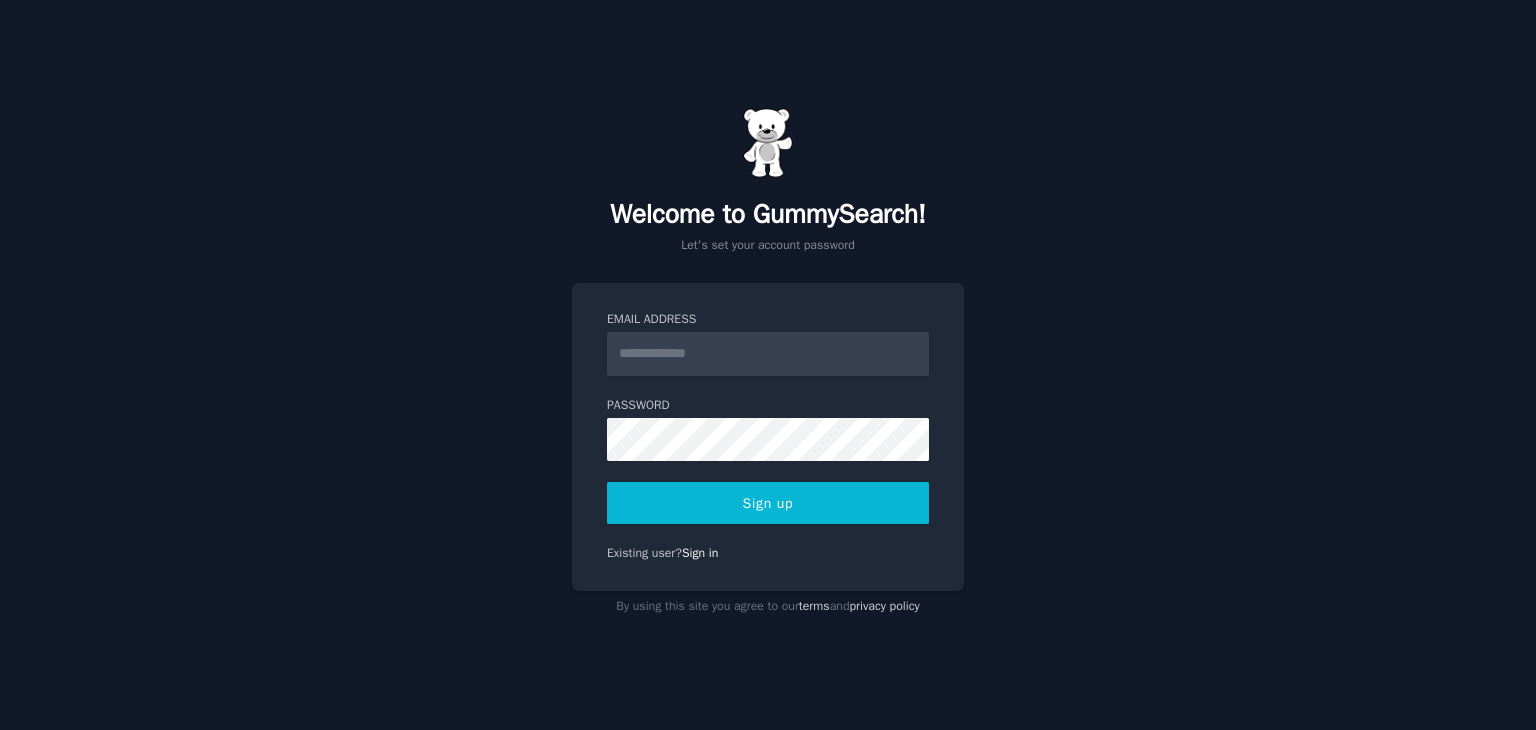 scroll, scrollTop: 0, scrollLeft: 0, axis: both 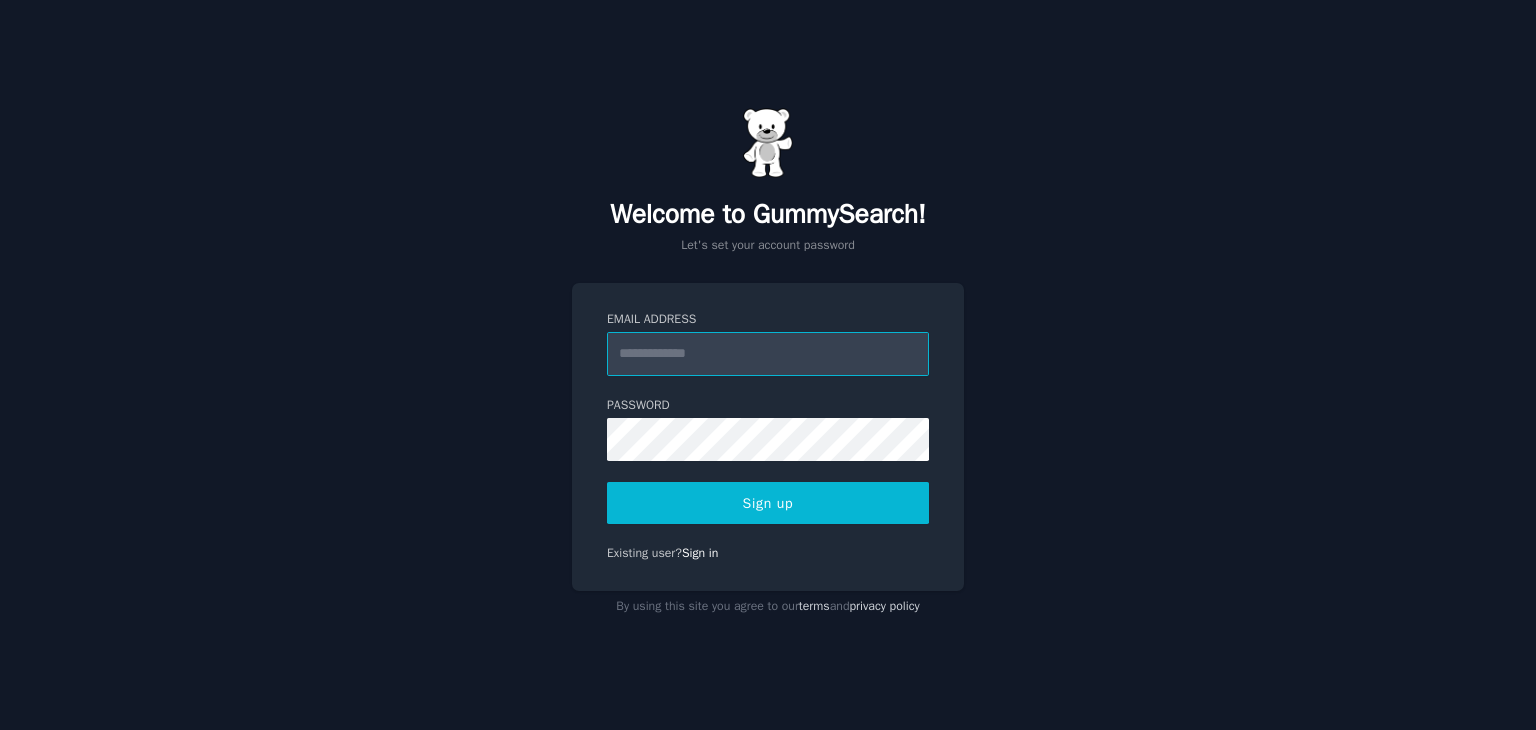 click on "Email Address" at bounding box center (768, 354) 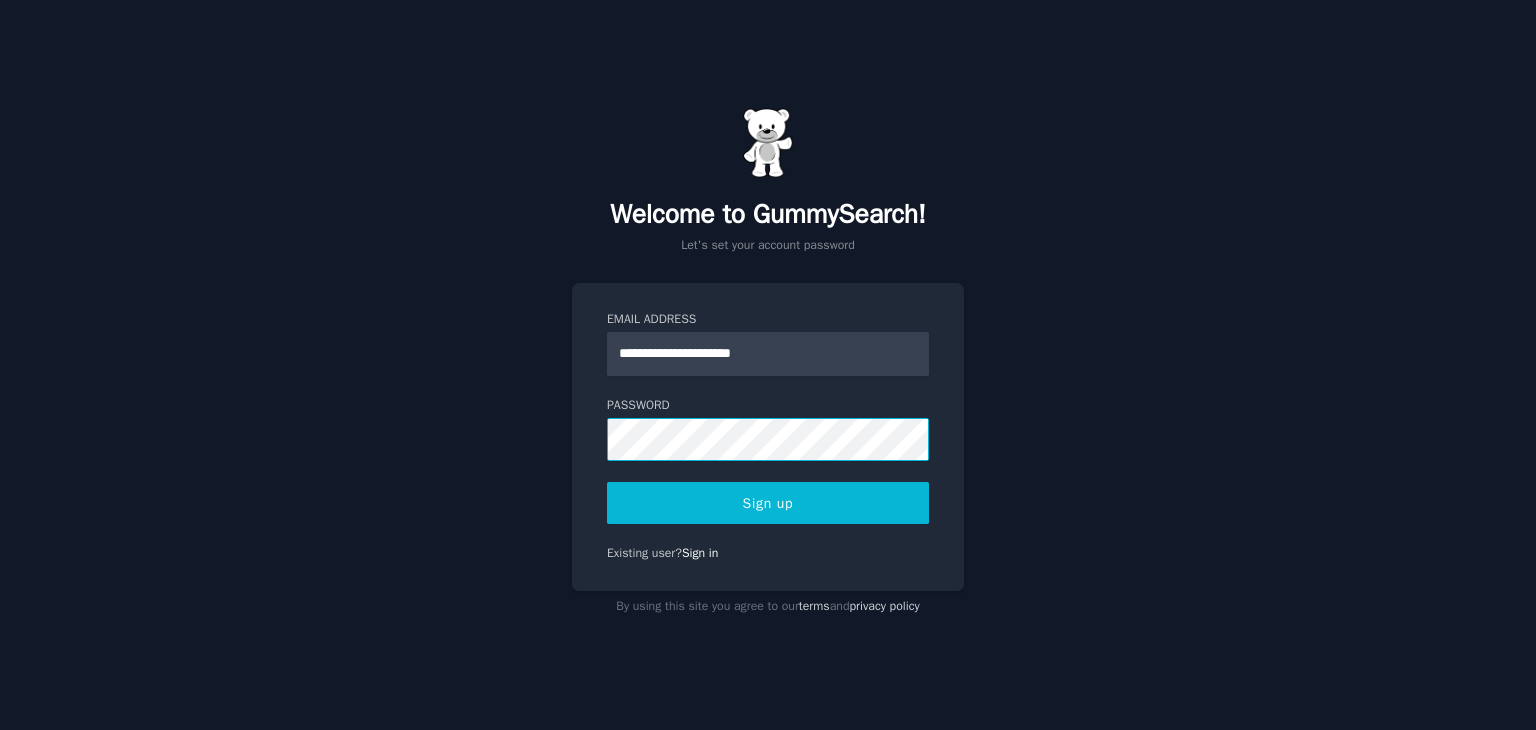 click on "Sign up" at bounding box center [768, 503] 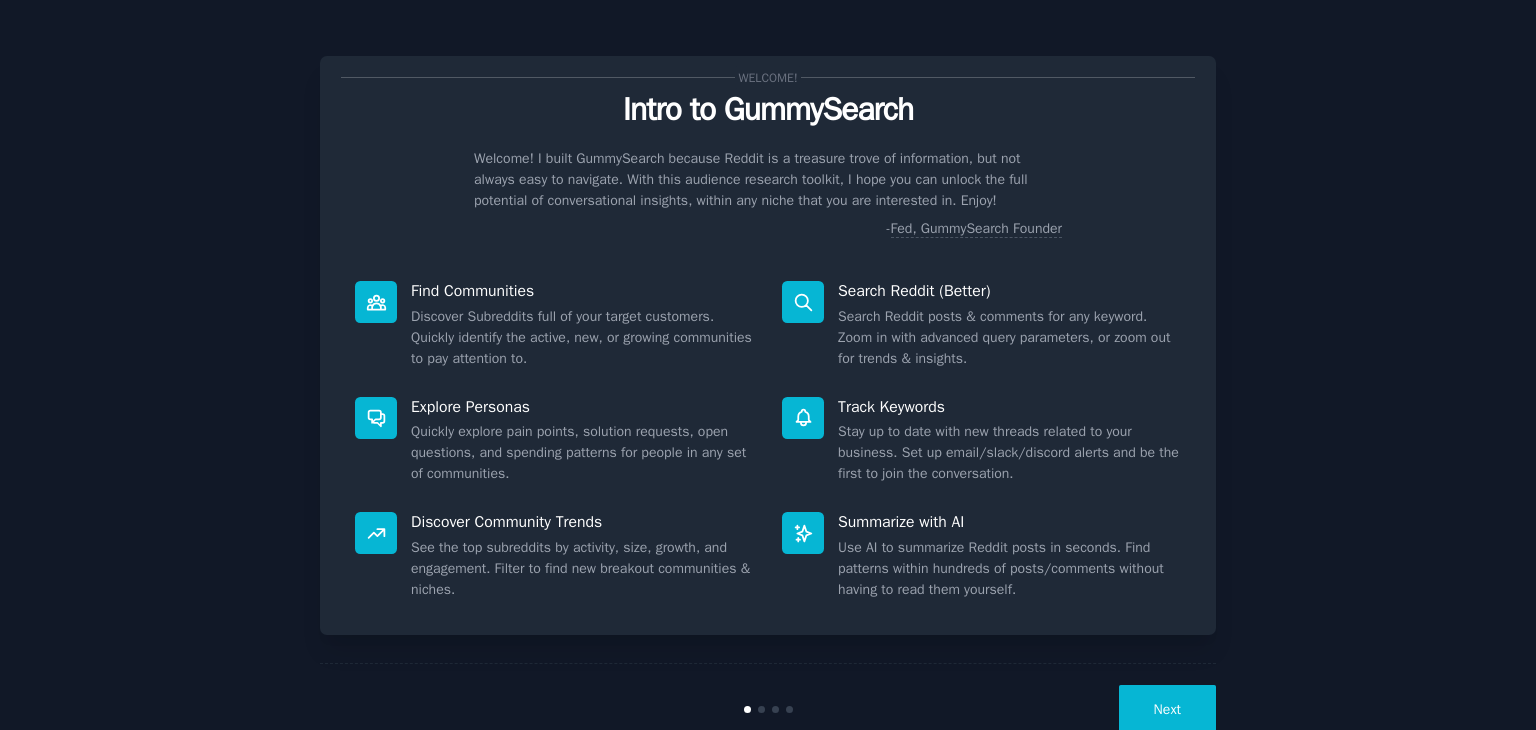scroll, scrollTop: 0, scrollLeft: 0, axis: both 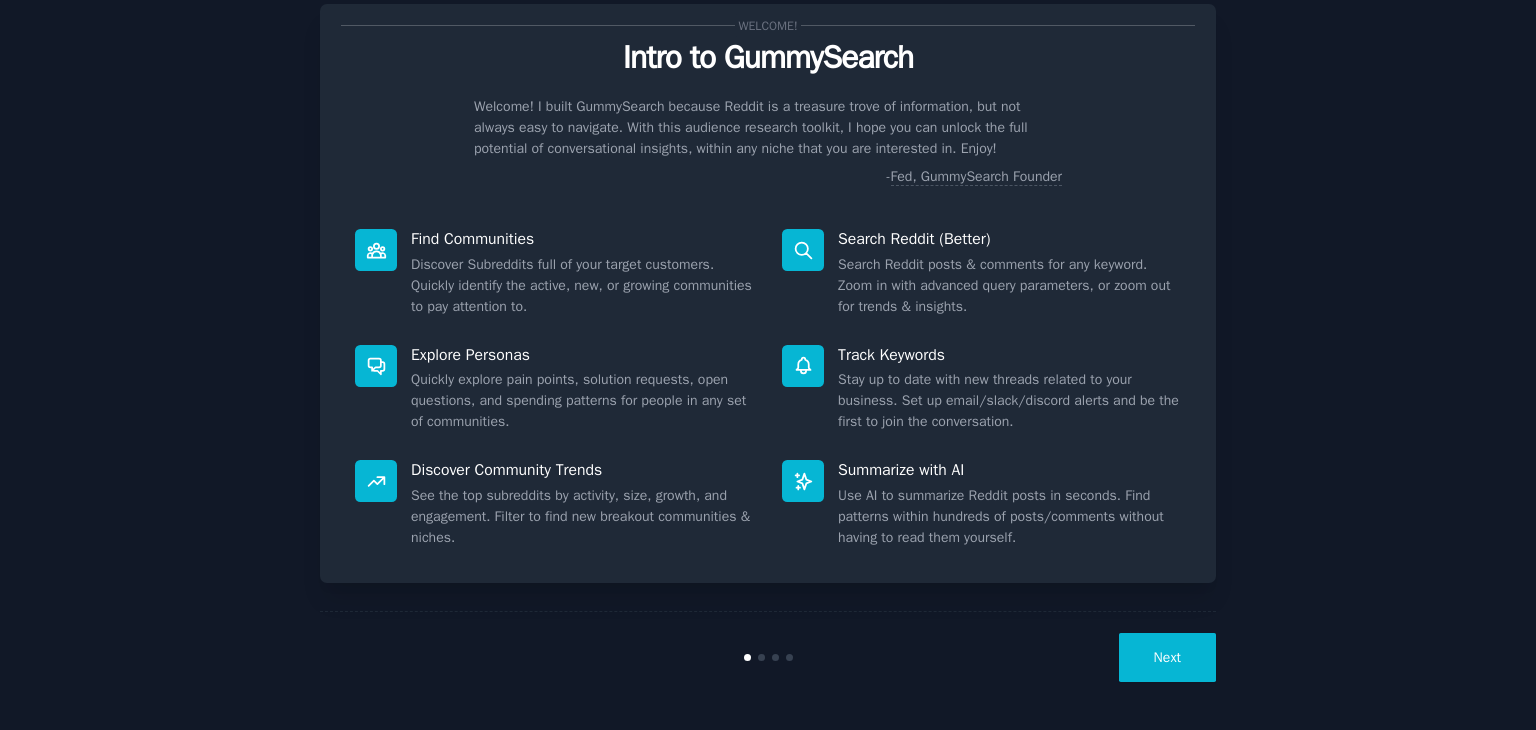 click on "Explore Personas Quickly explore pain points, solution requests, open questions, and spending patterns for people in any set of communities." at bounding box center (554, 389) 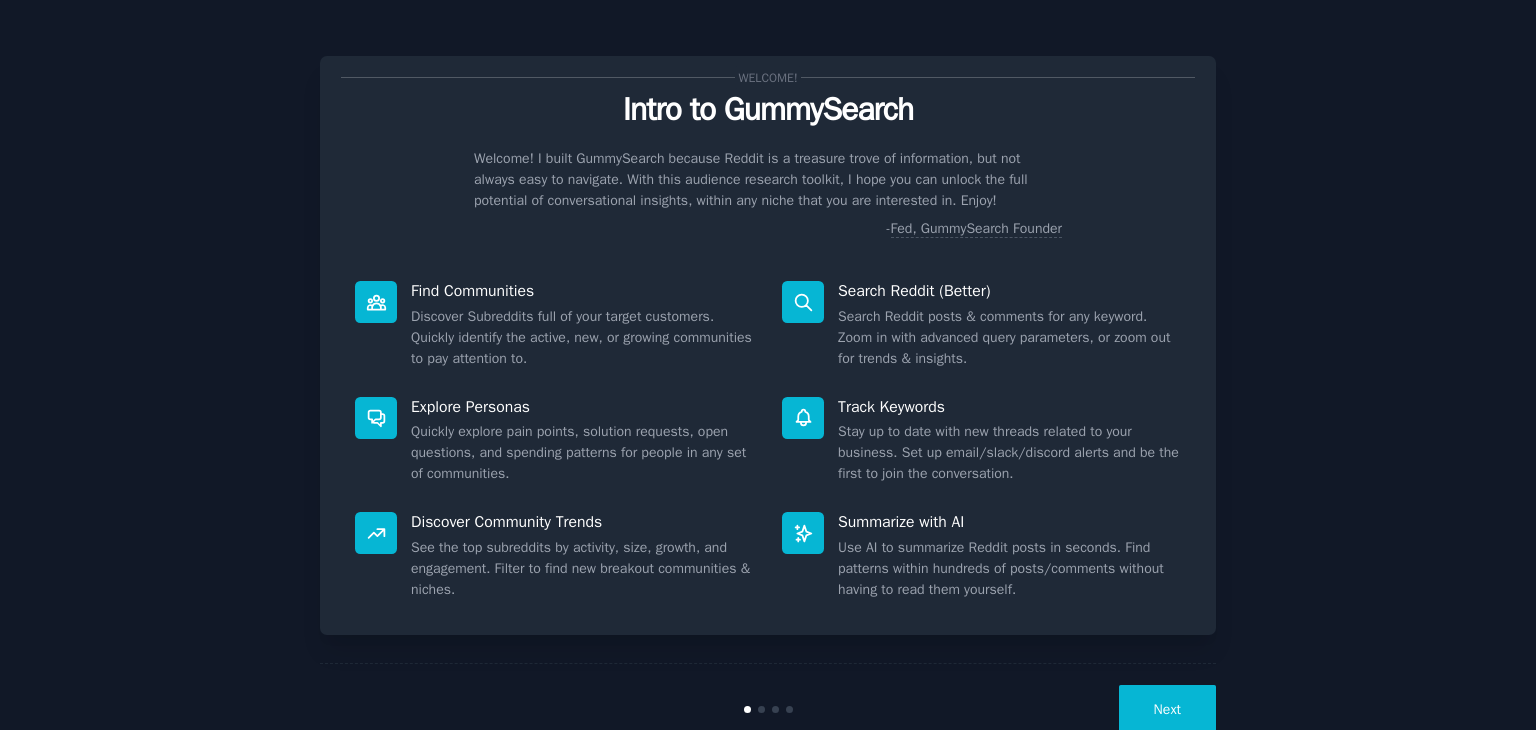 scroll, scrollTop: 52, scrollLeft: 0, axis: vertical 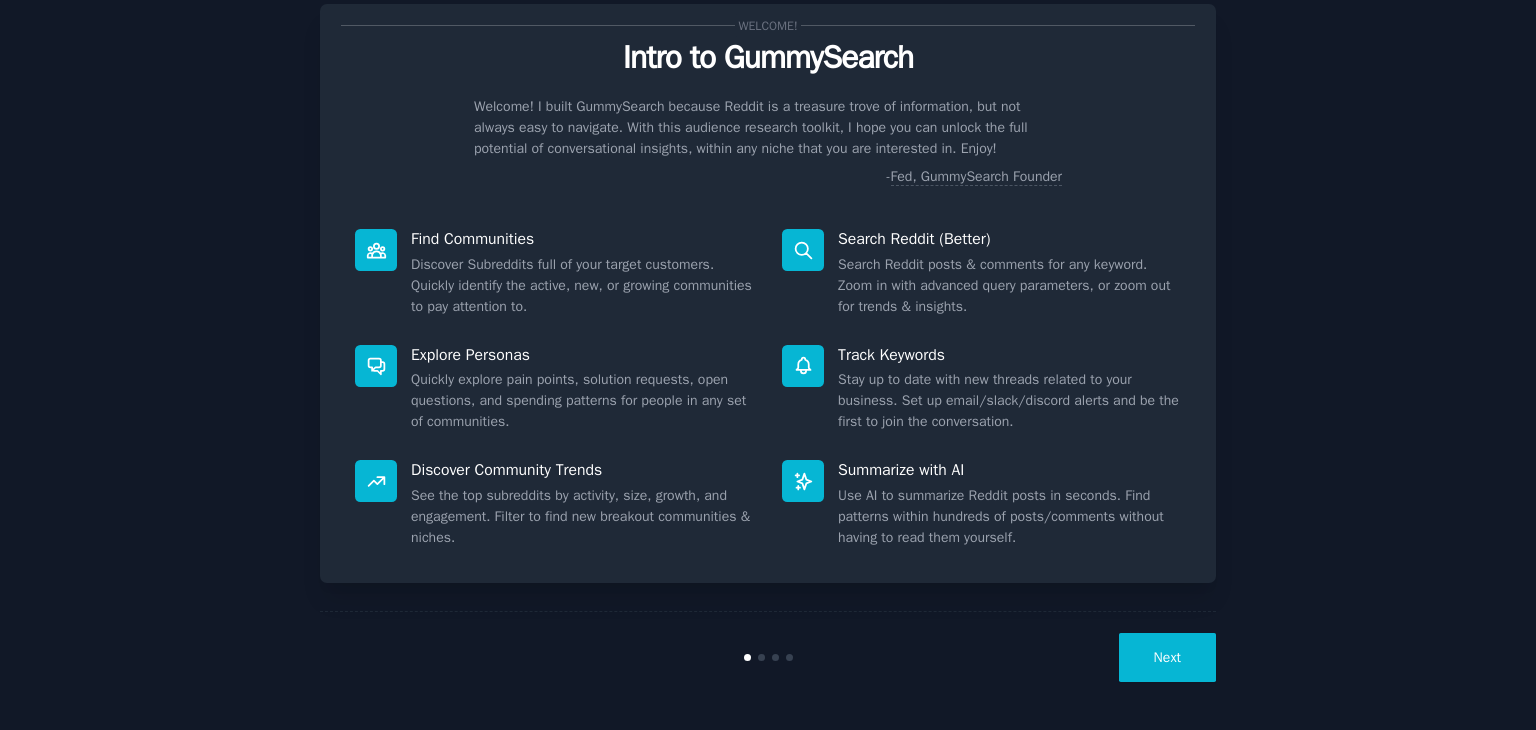 click on "Next" at bounding box center [1167, 657] 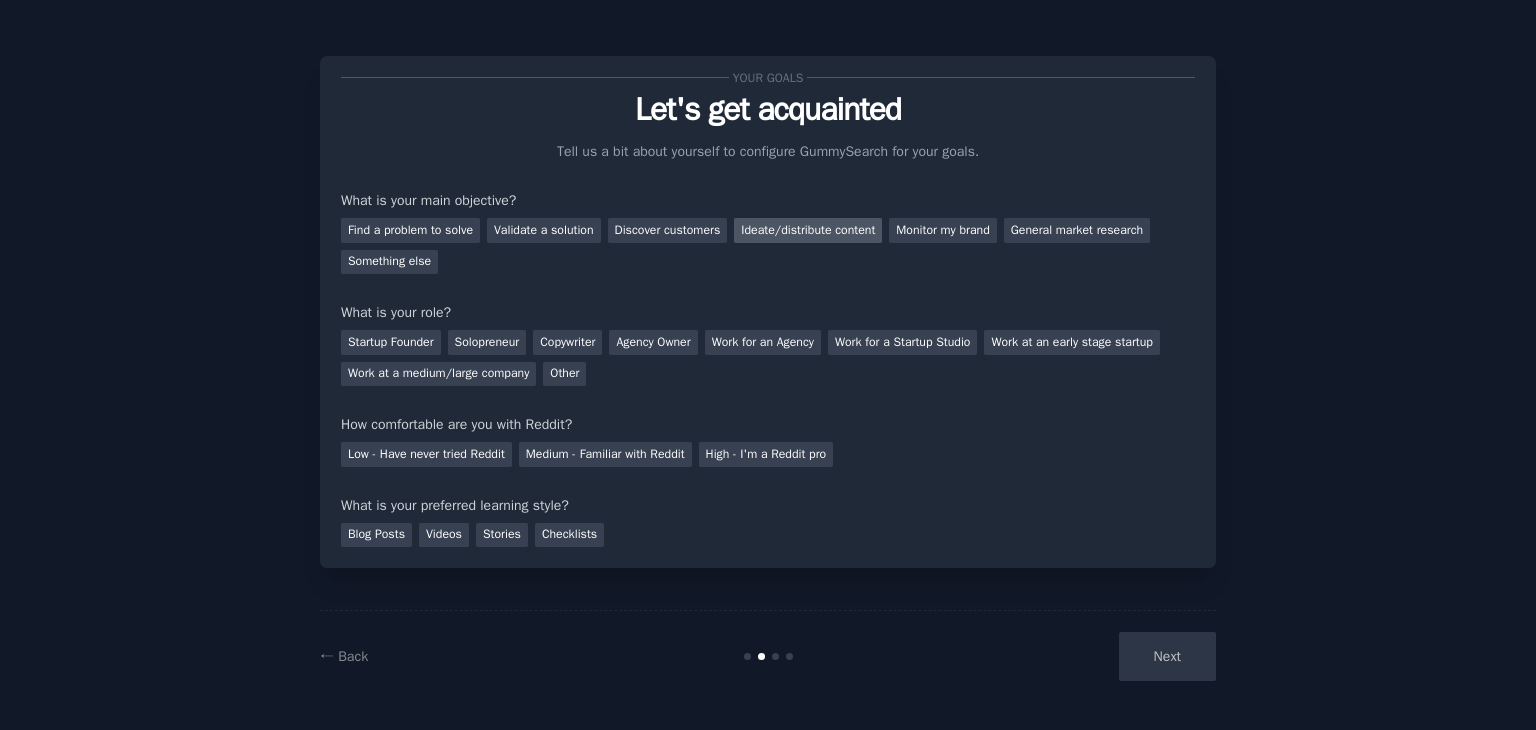 click on "Ideate/distribute content" at bounding box center (808, 230) 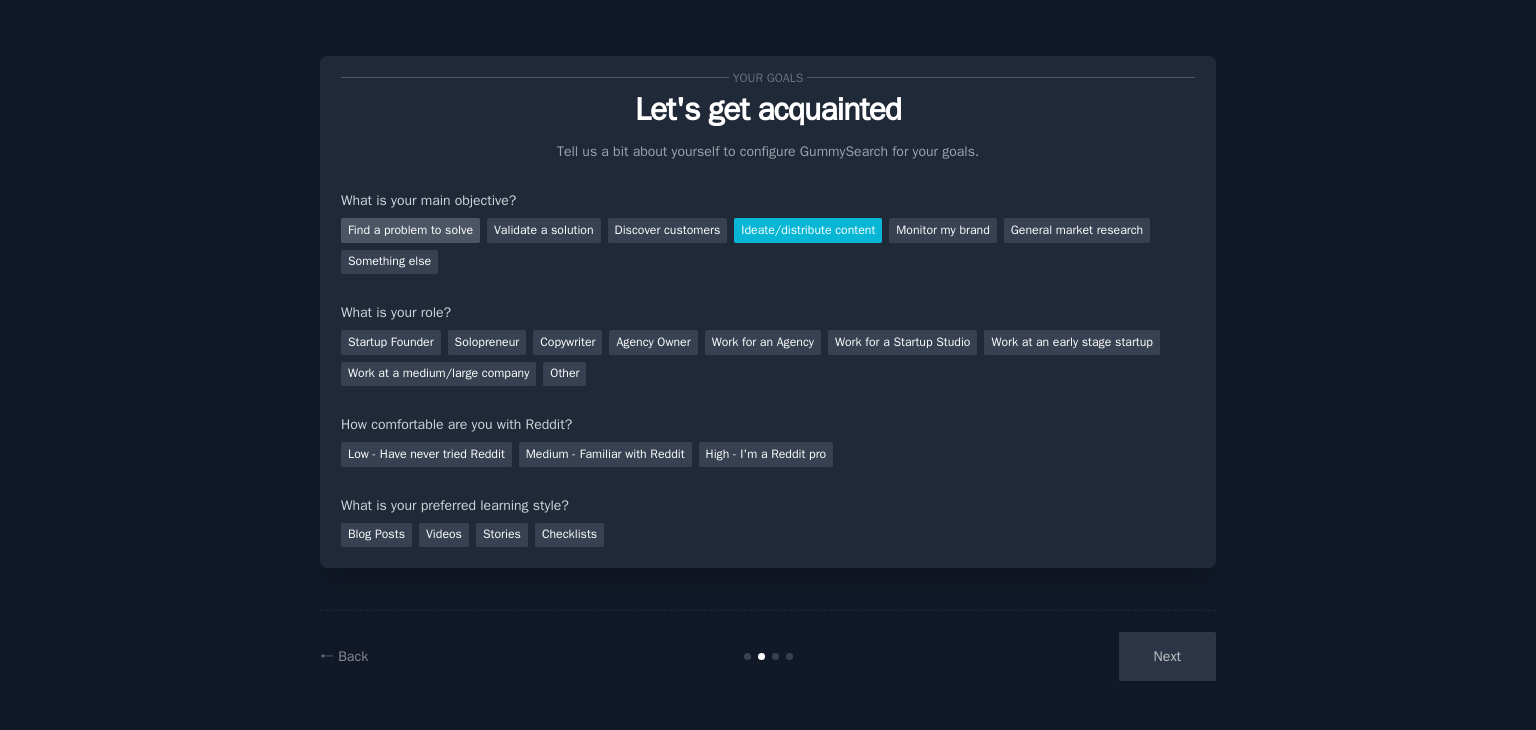 click on "Find a problem to solve" at bounding box center [410, 230] 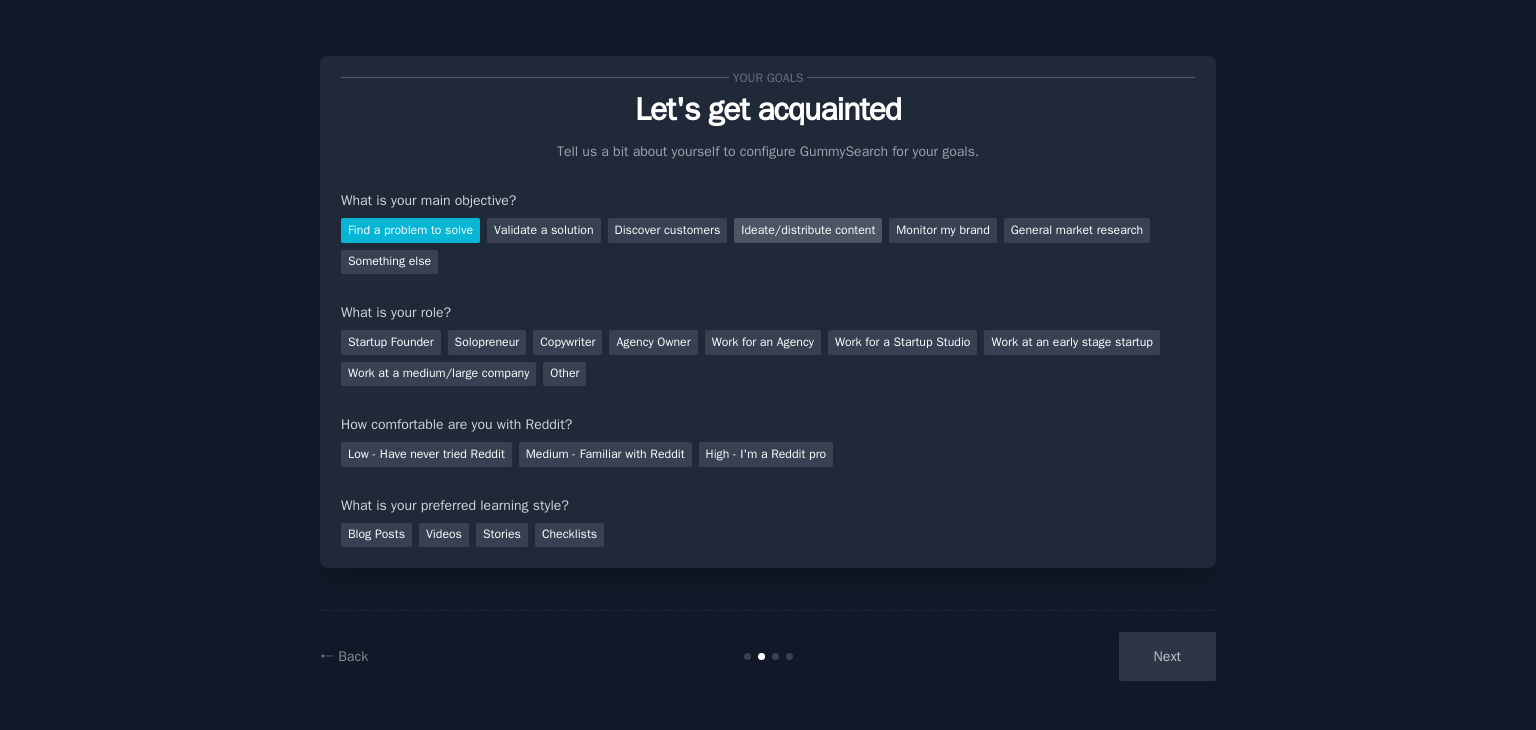 click on "Ideate/distribute content" at bounding box center (808, 230) 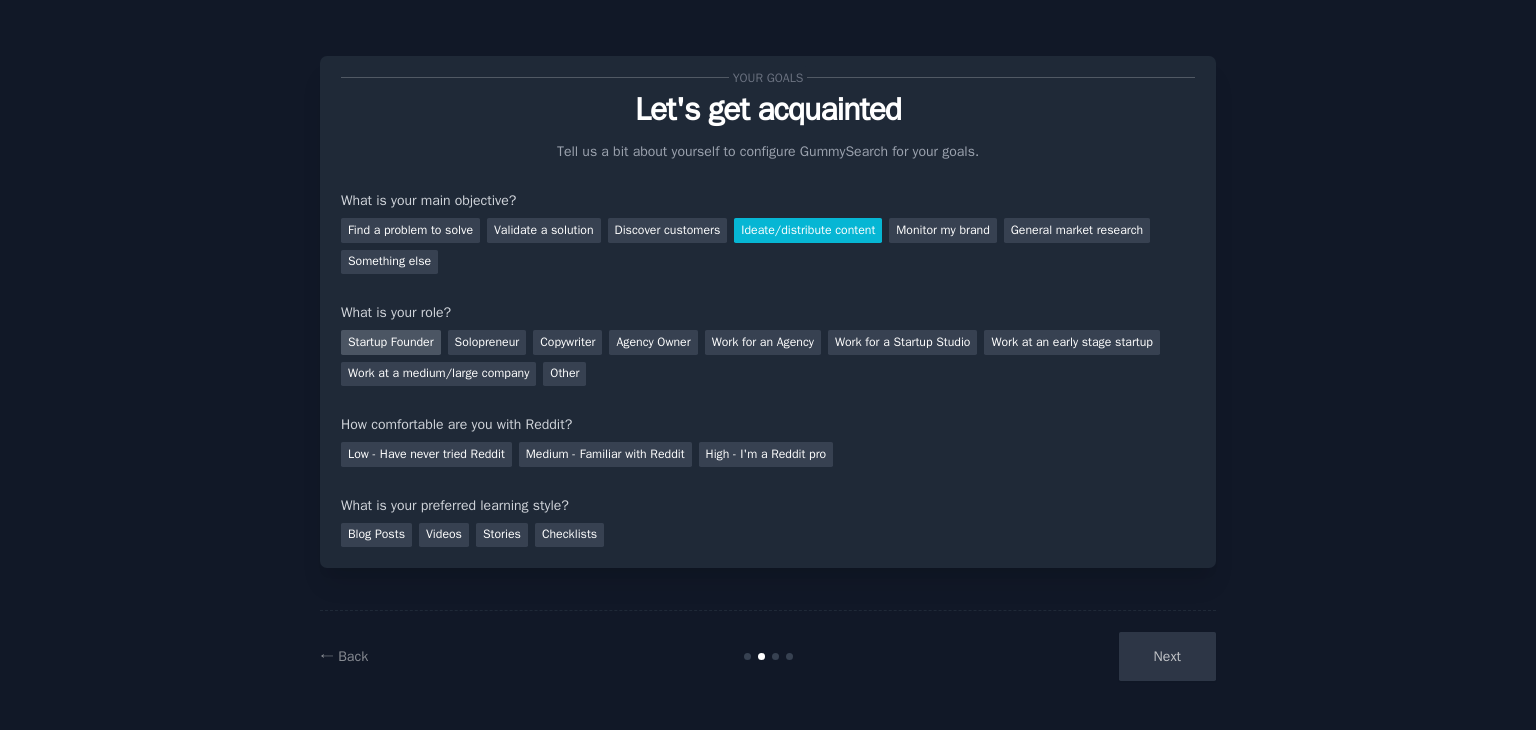 click on "Startup Founder" at bounding box center [391, 342] 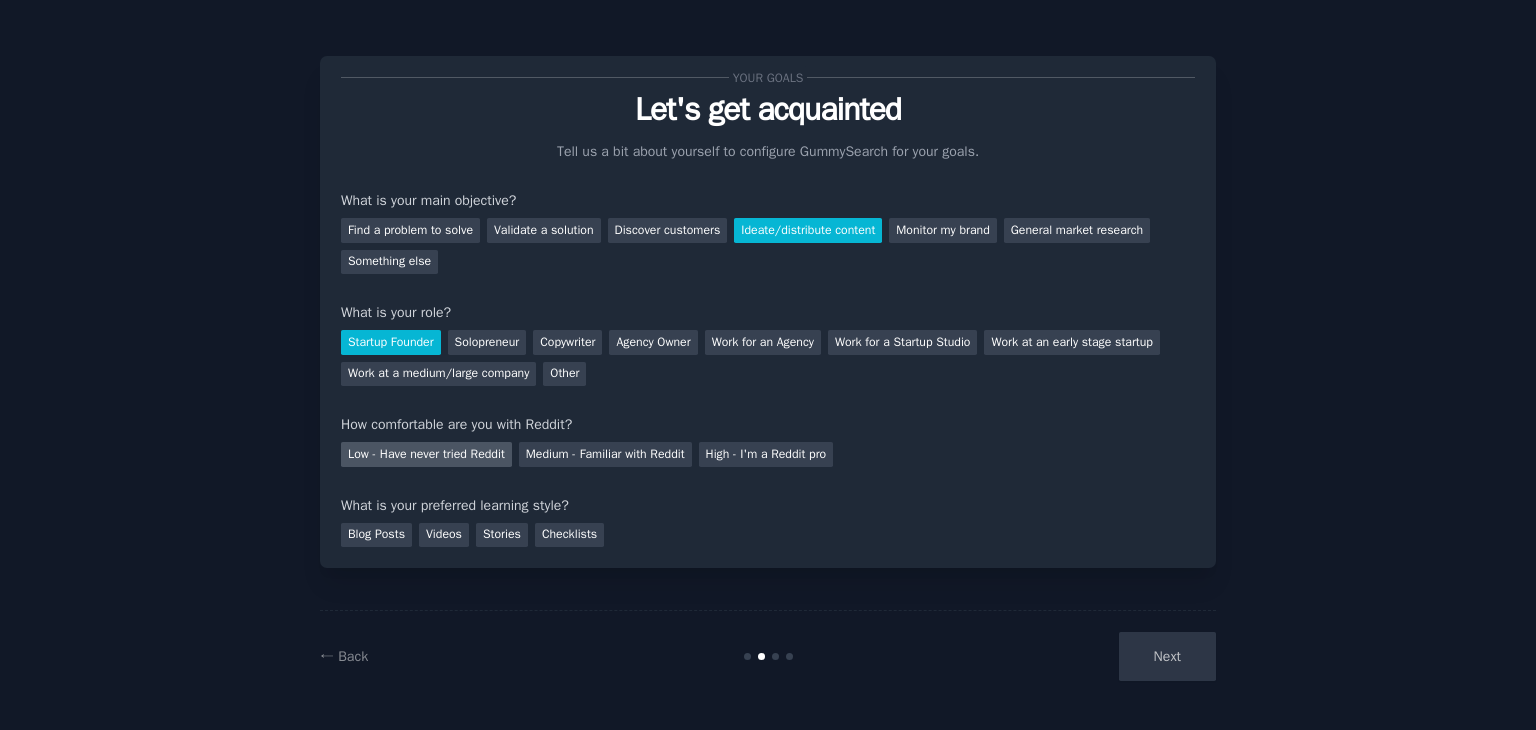 click on "Low - Have never tried Reddit" at bounding box center (426, 454) 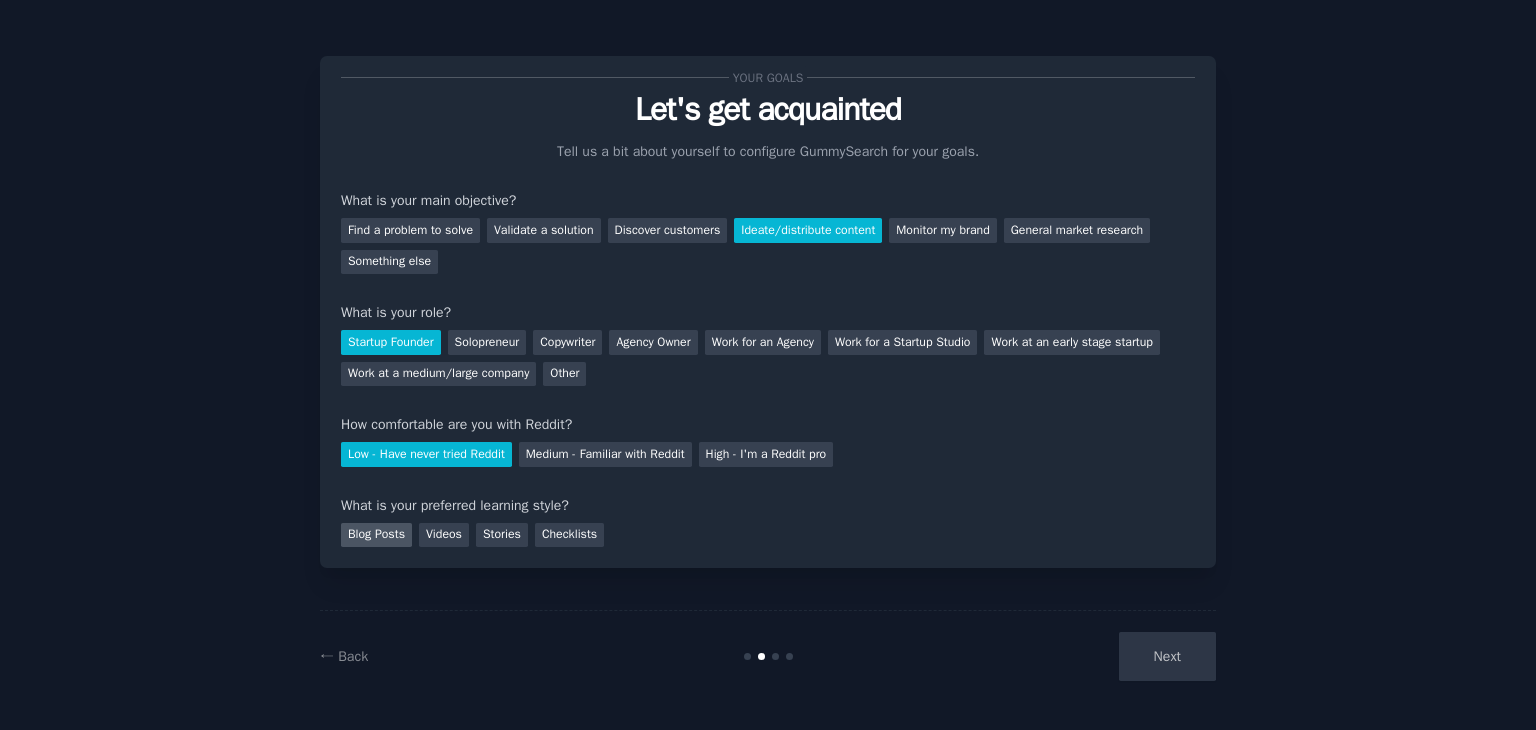 click on "Blog Posts" at bounding box center [376, 535] 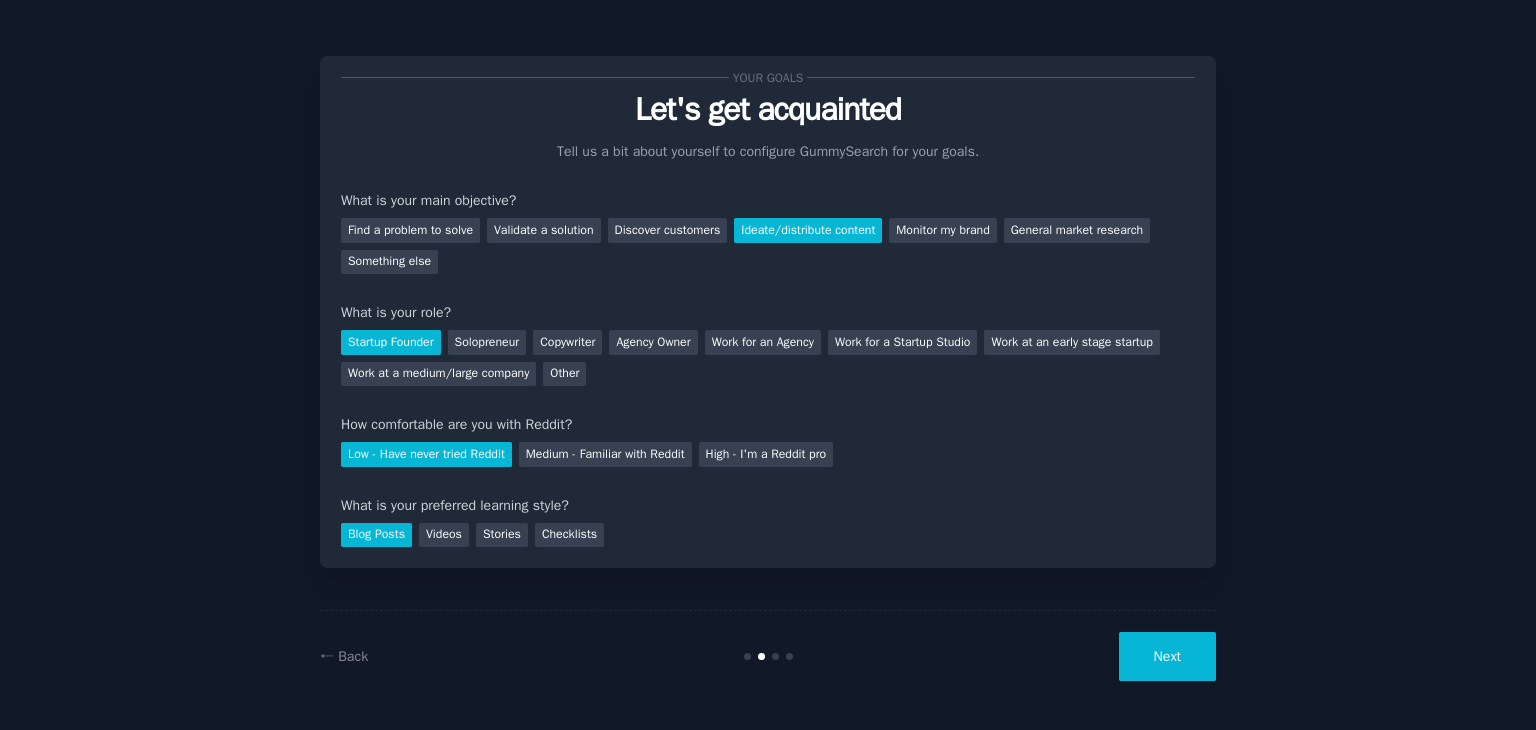 click on "Next" at bounding box center (1167, 656) 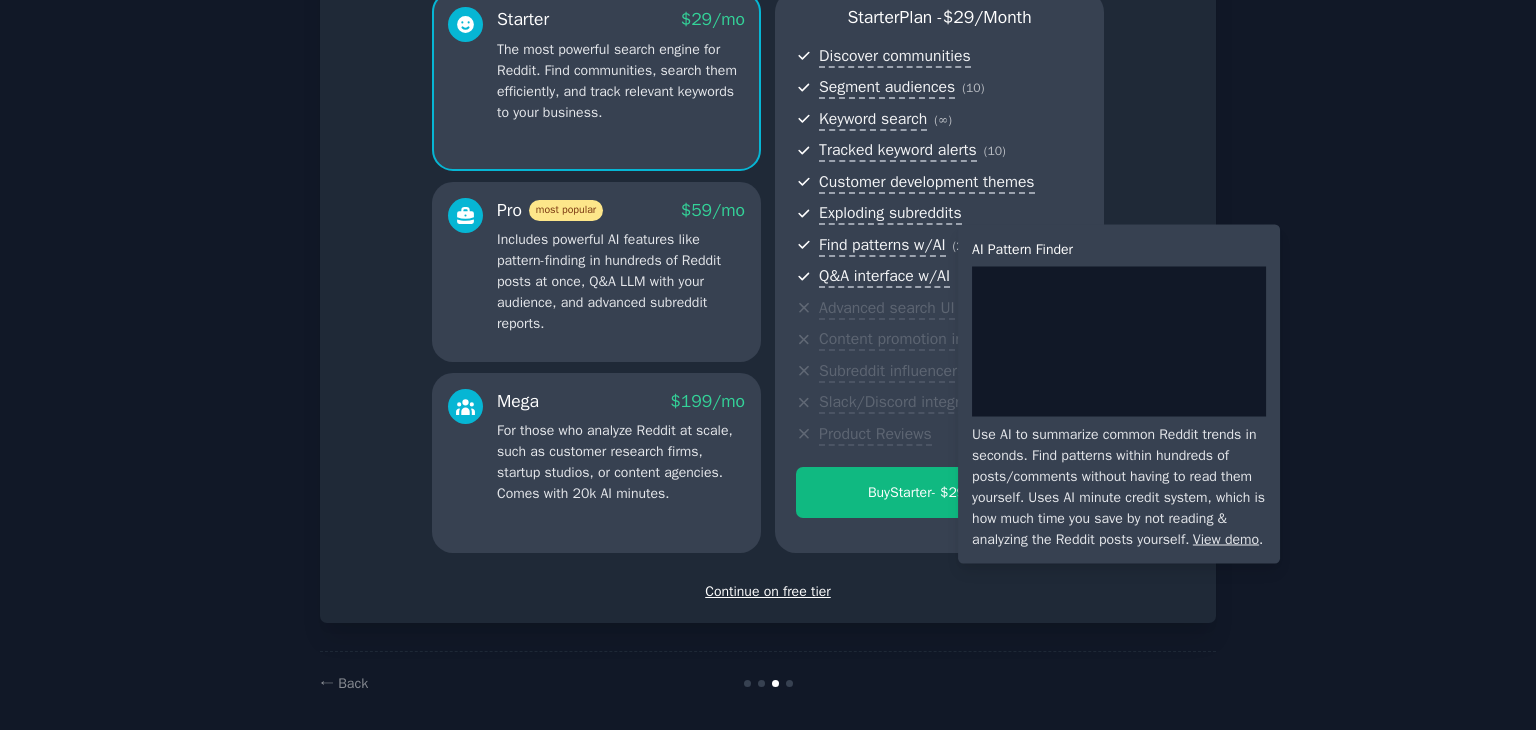 scroll, scrollTop: 190, scrollLeft: 0, axis: vertical 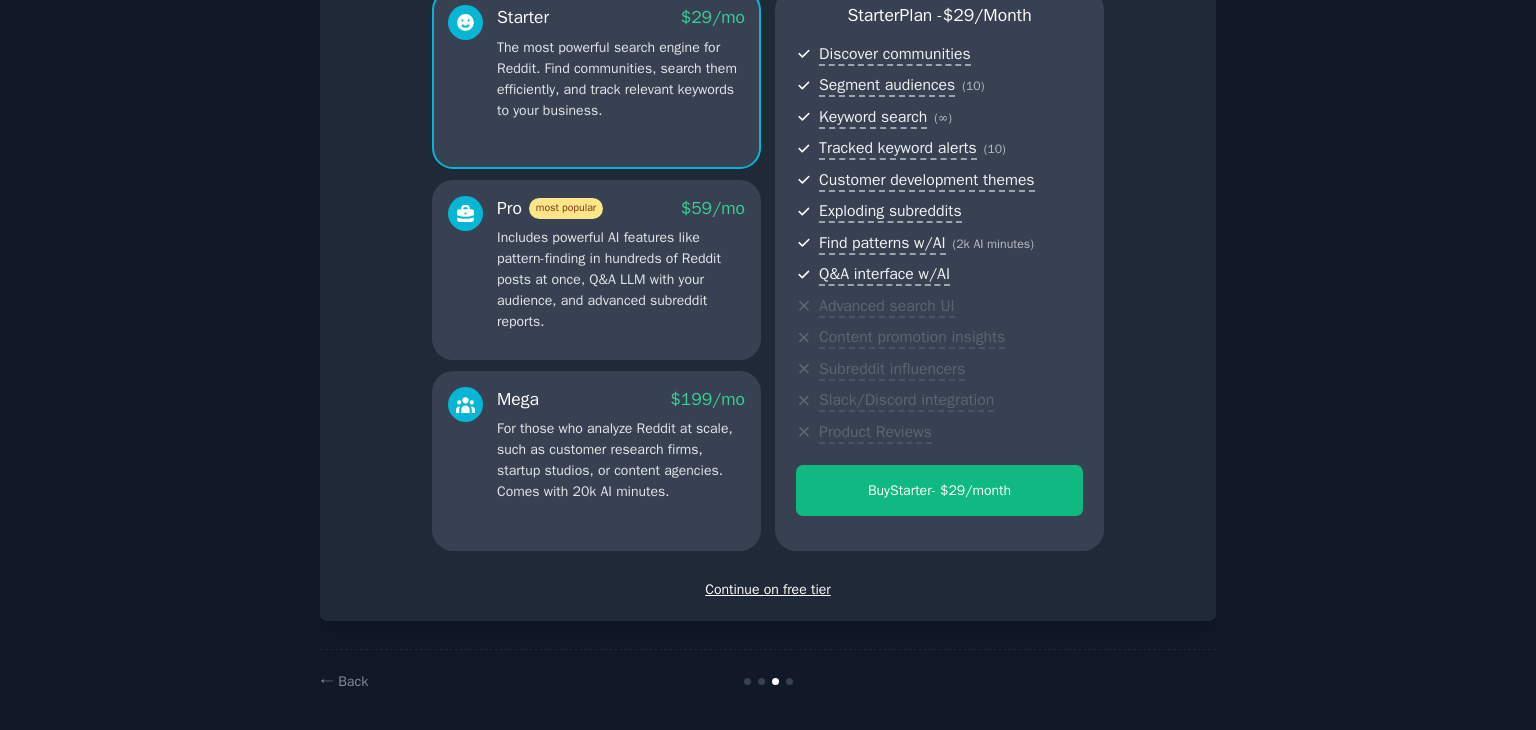 click on "Continue on free tier" at bounding box center [768, 589] 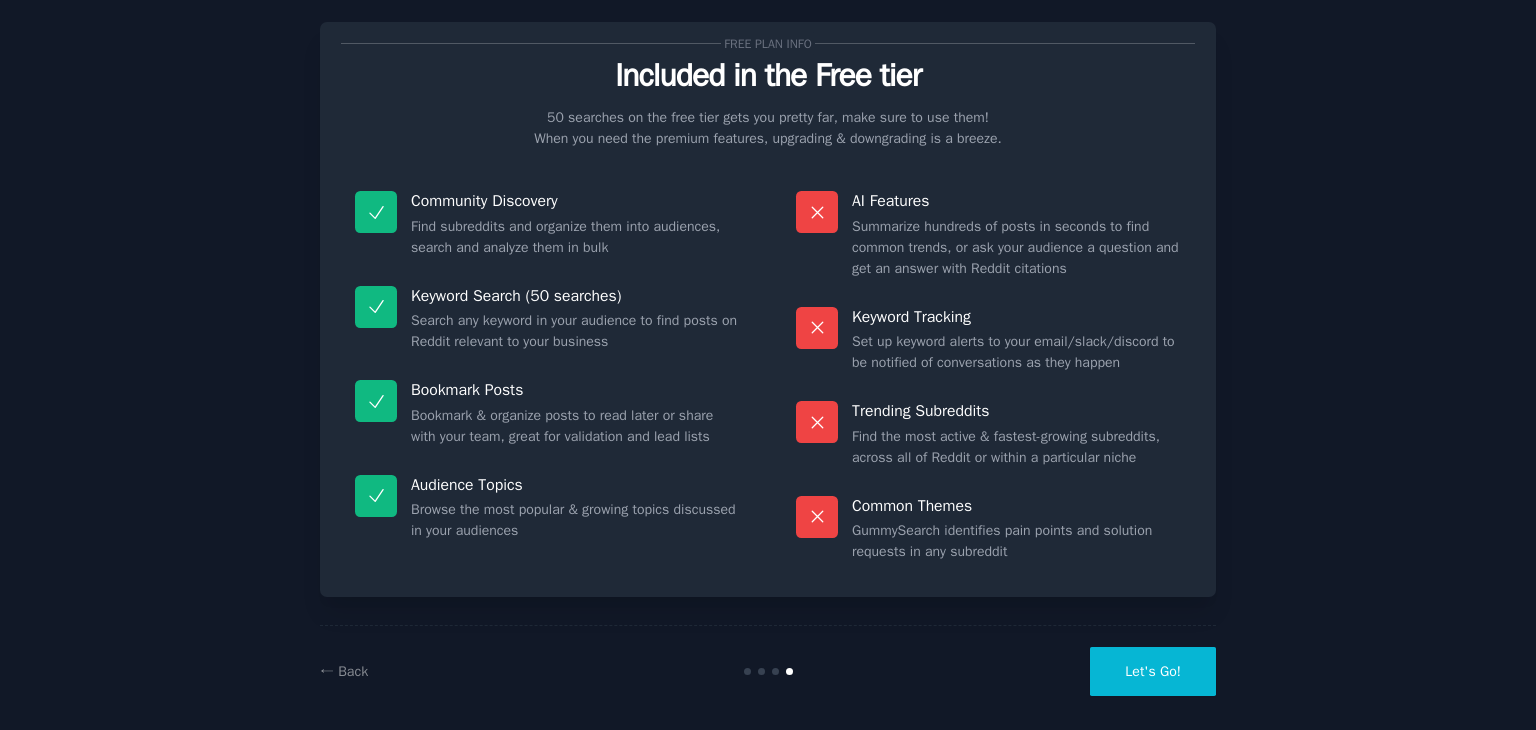 scroll, scrollTop: 33, scrollLeft: 0, axis: vertical 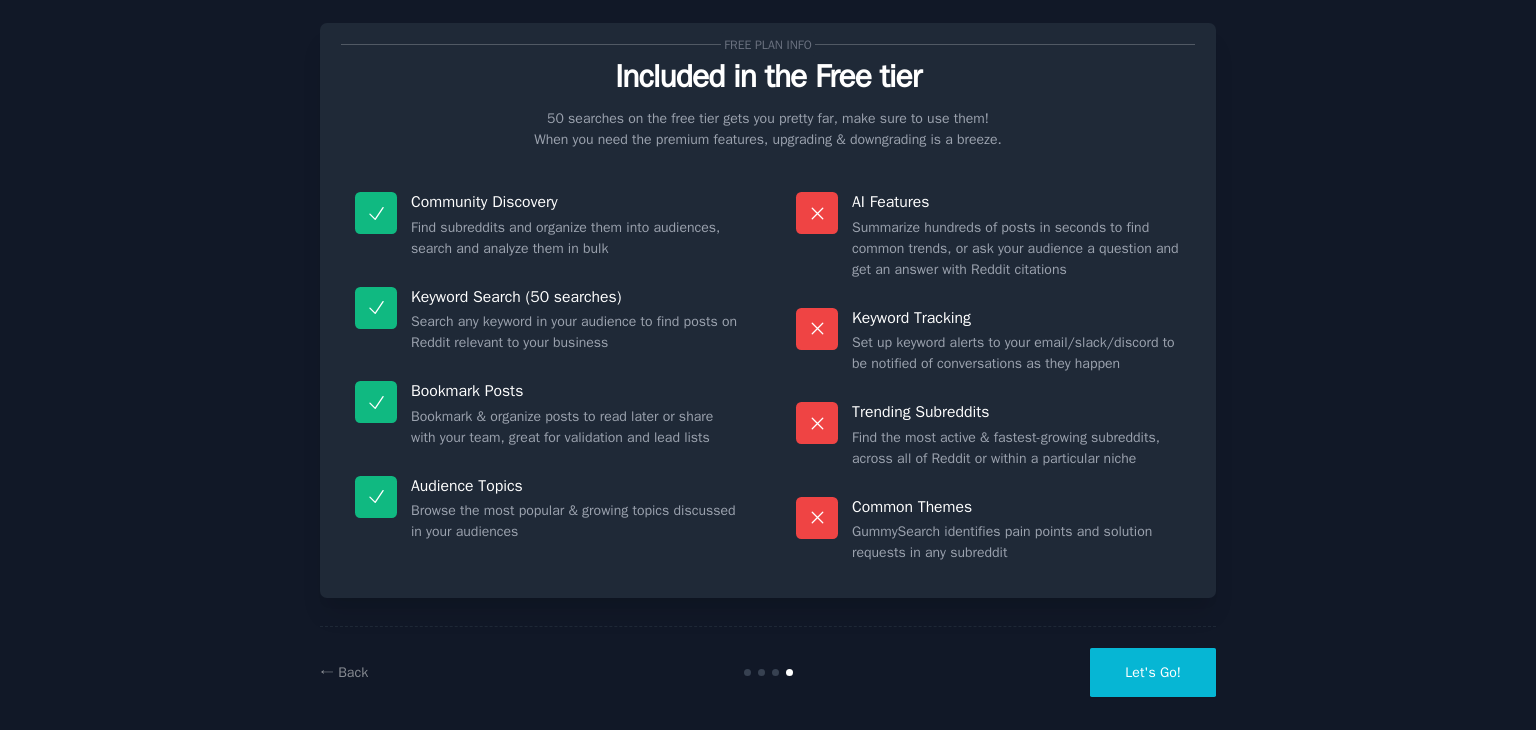 click on "Let's Go!" at bounding box center (1153, 672) 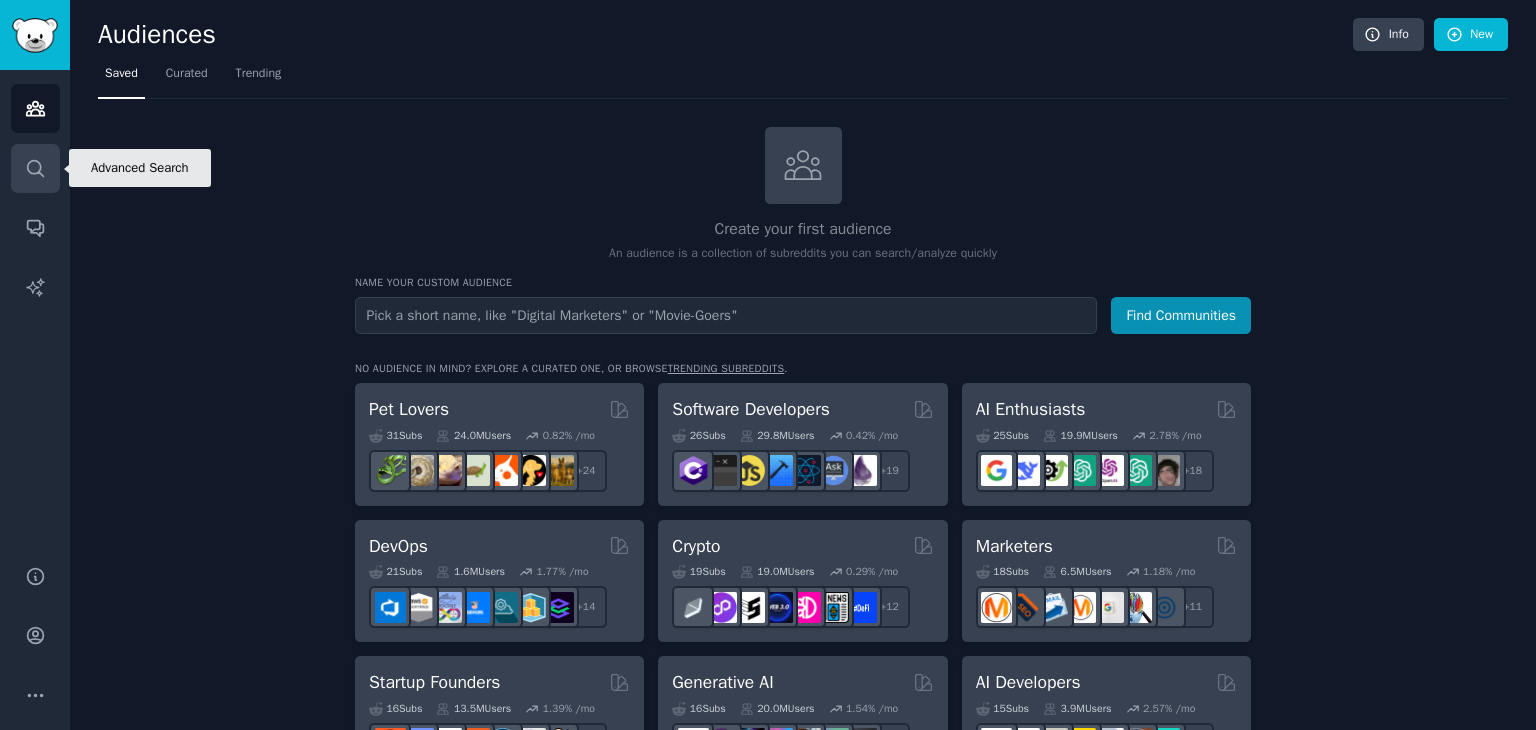 click 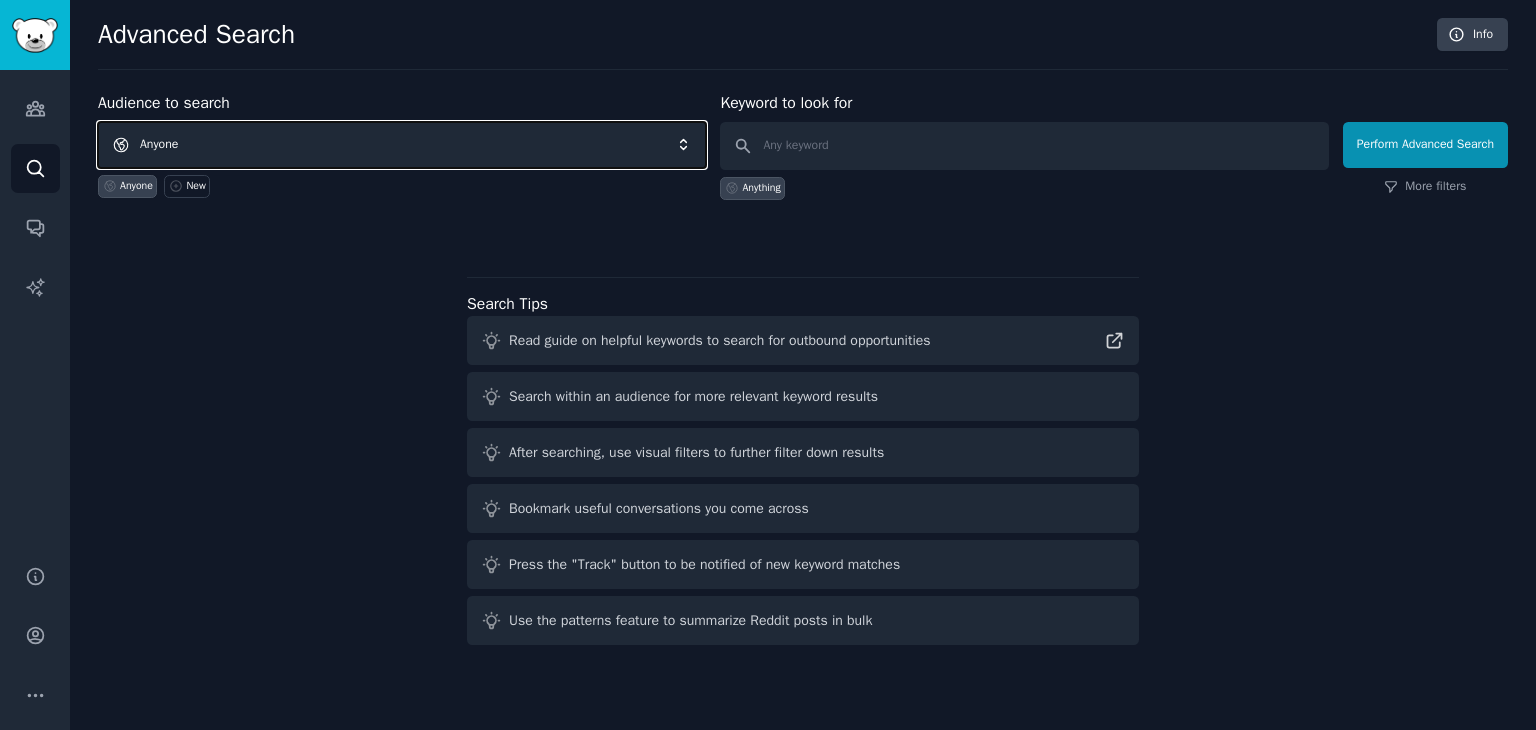 click on "Anyone" at bounding box center [402, 145] 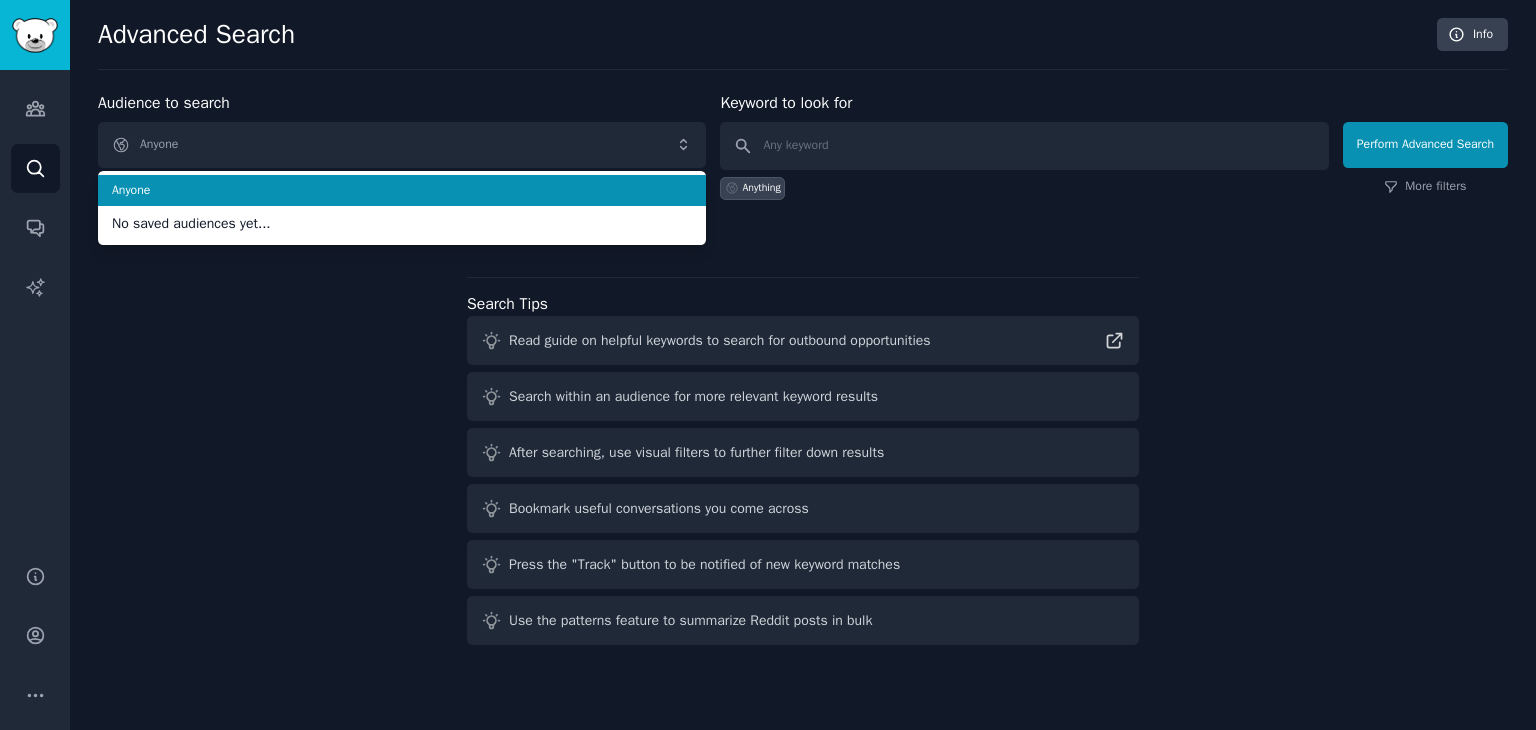 click on "Anyone" at bounding box center [402, 191] 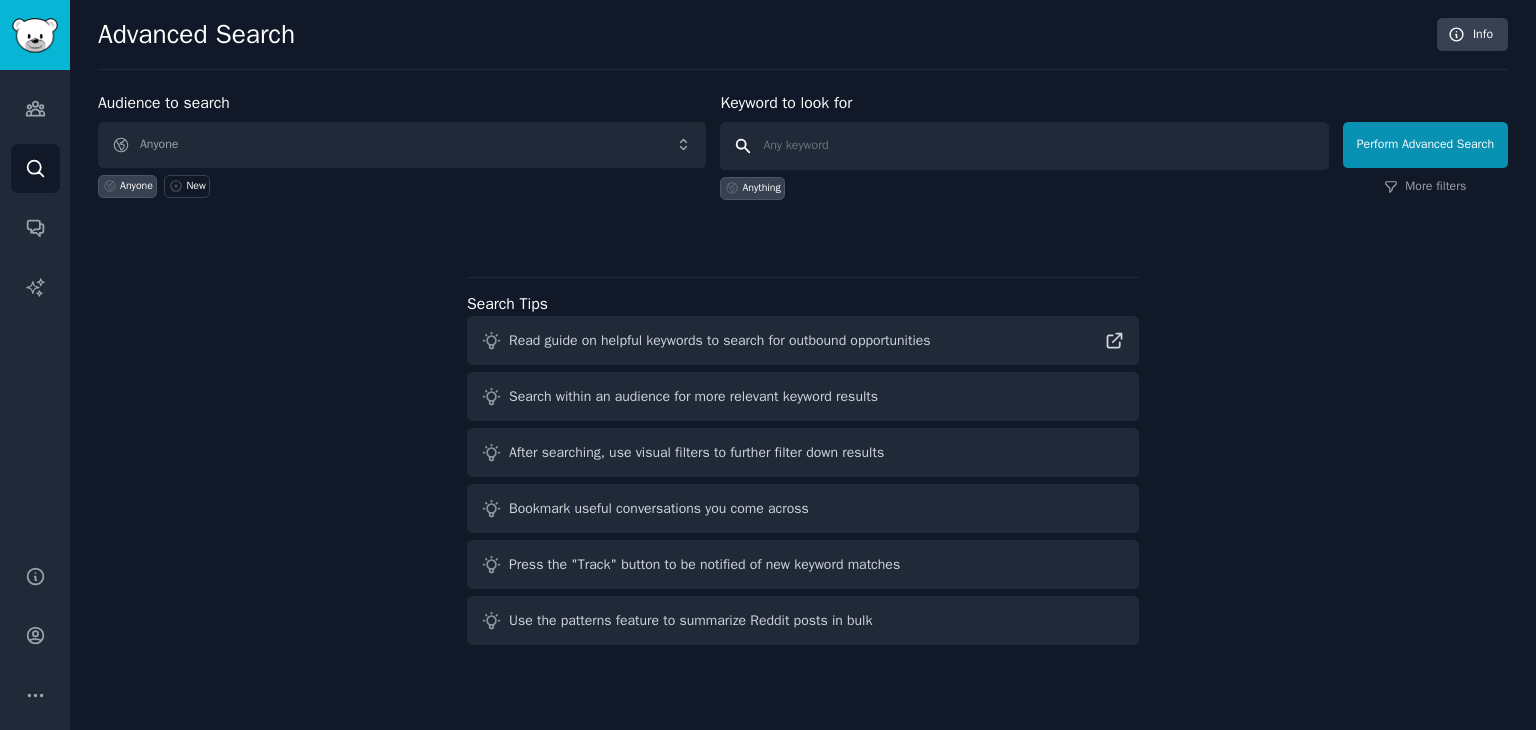 click at bounding box center [1024, 146] 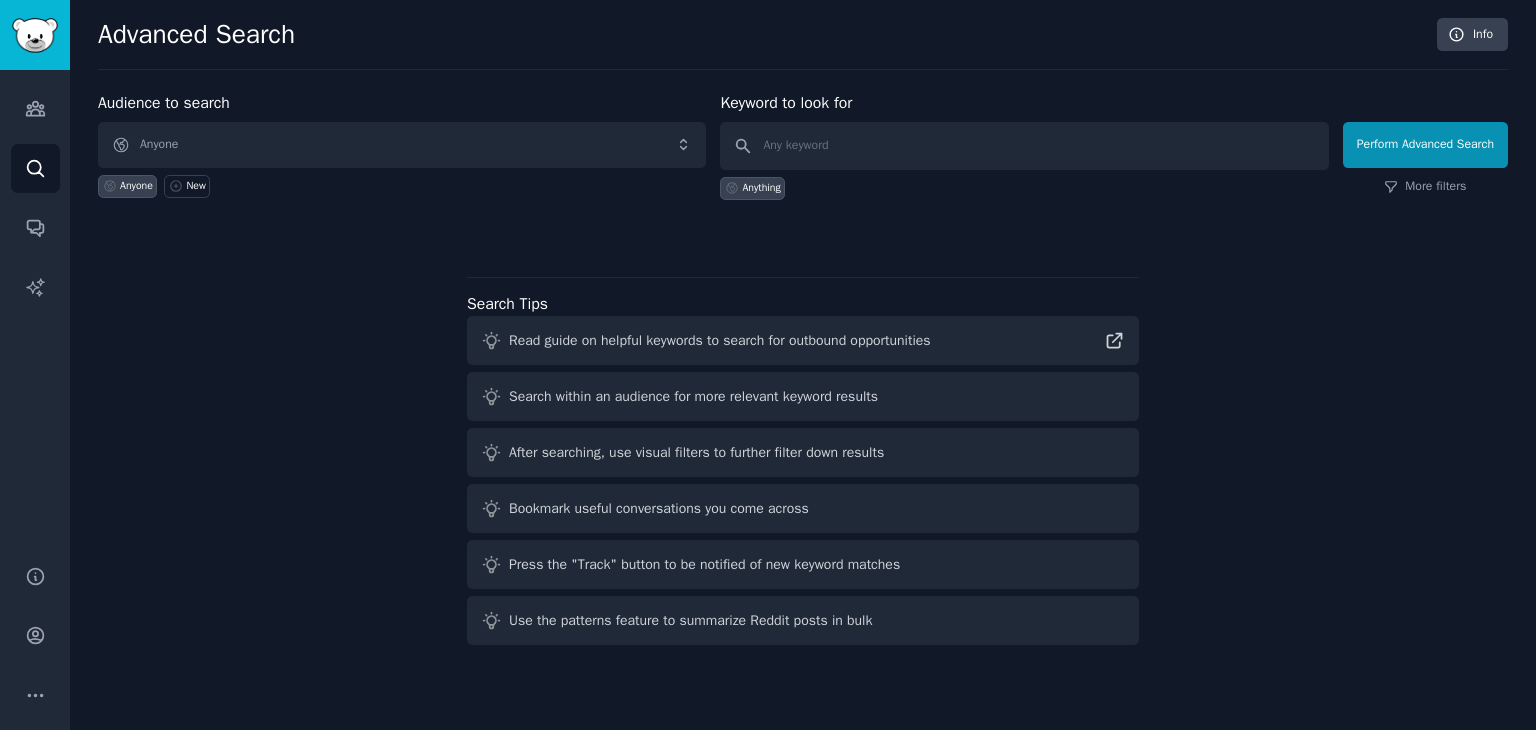 click on "Anything" at bounding box center (761, 188) 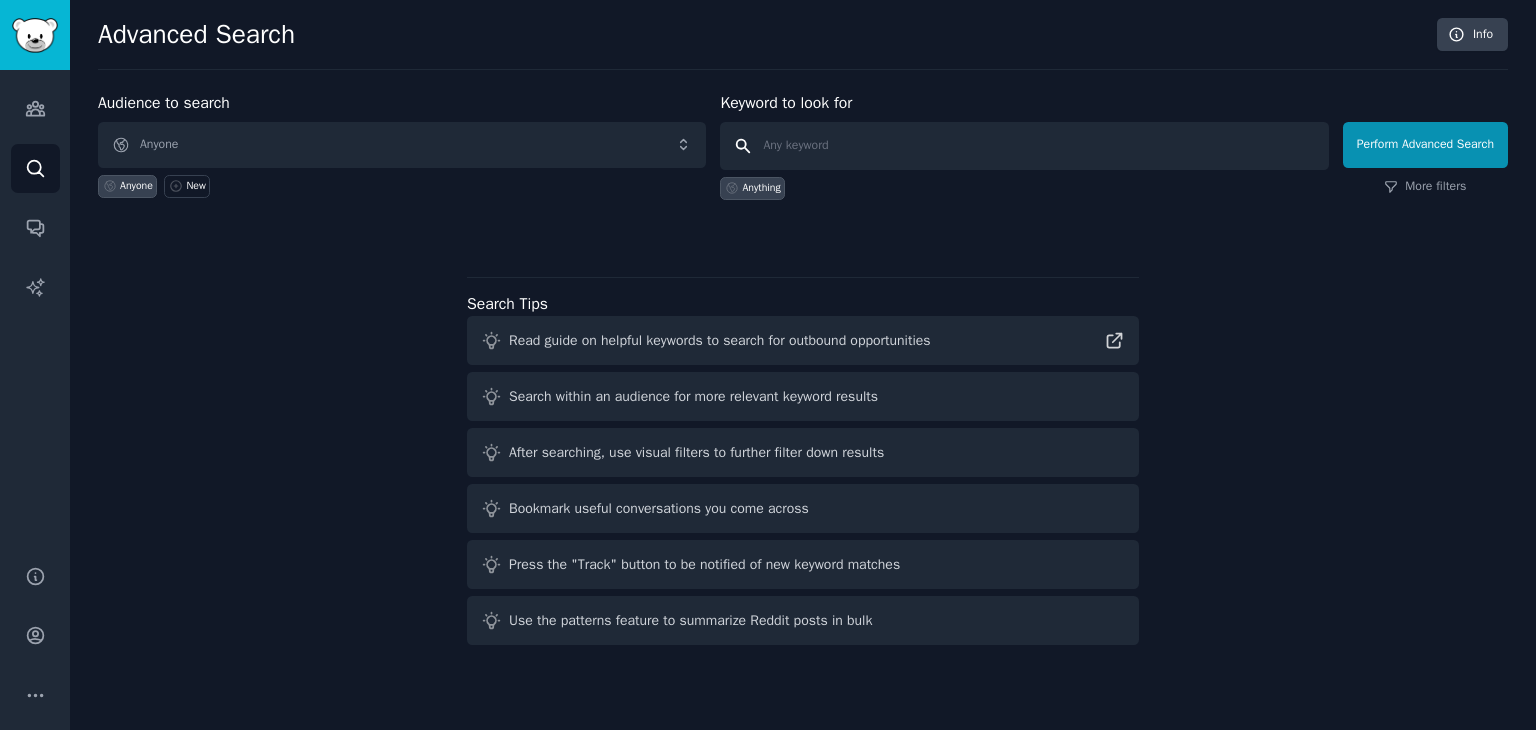 click at bounding box center [1024, 146] 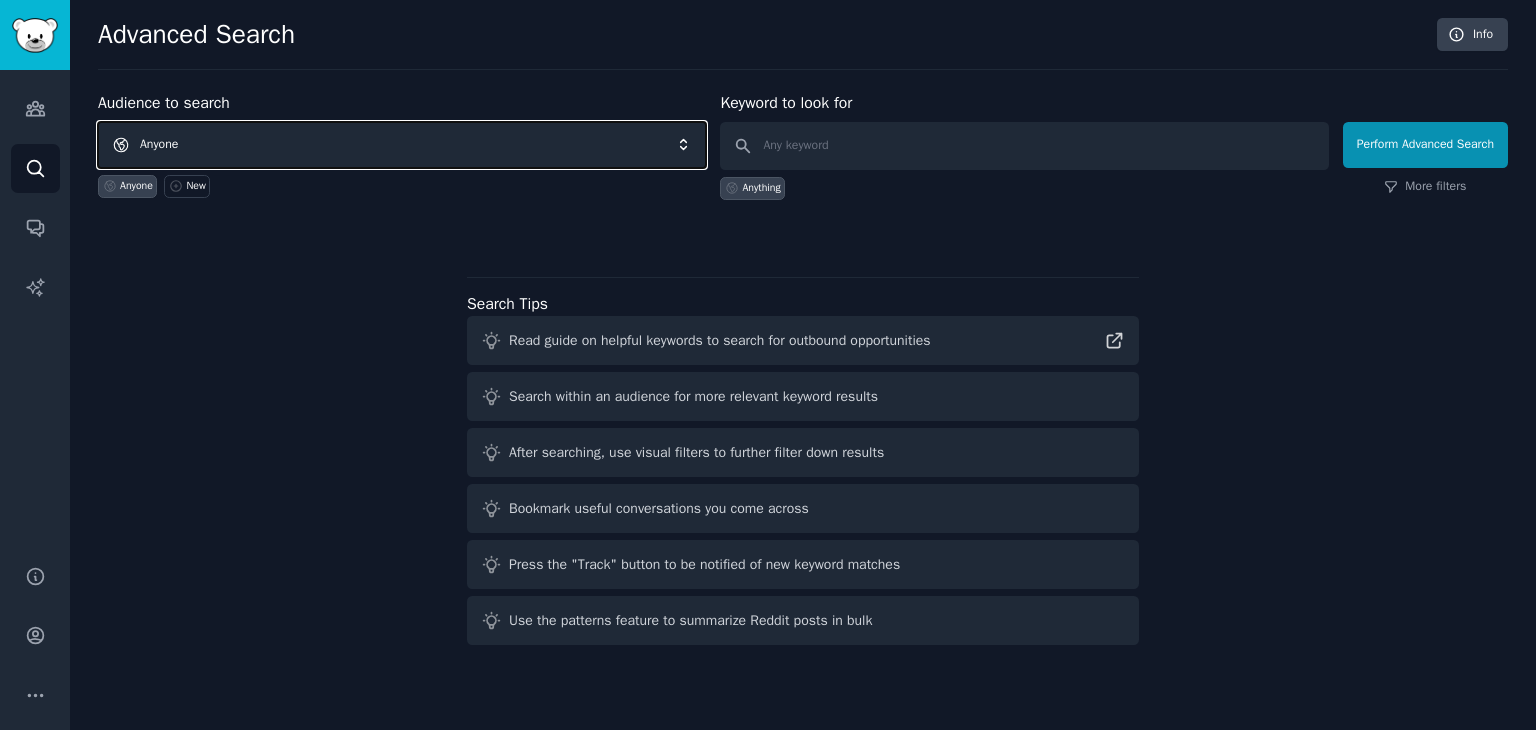 click on "Anyone" at bounding box center (402, 145) 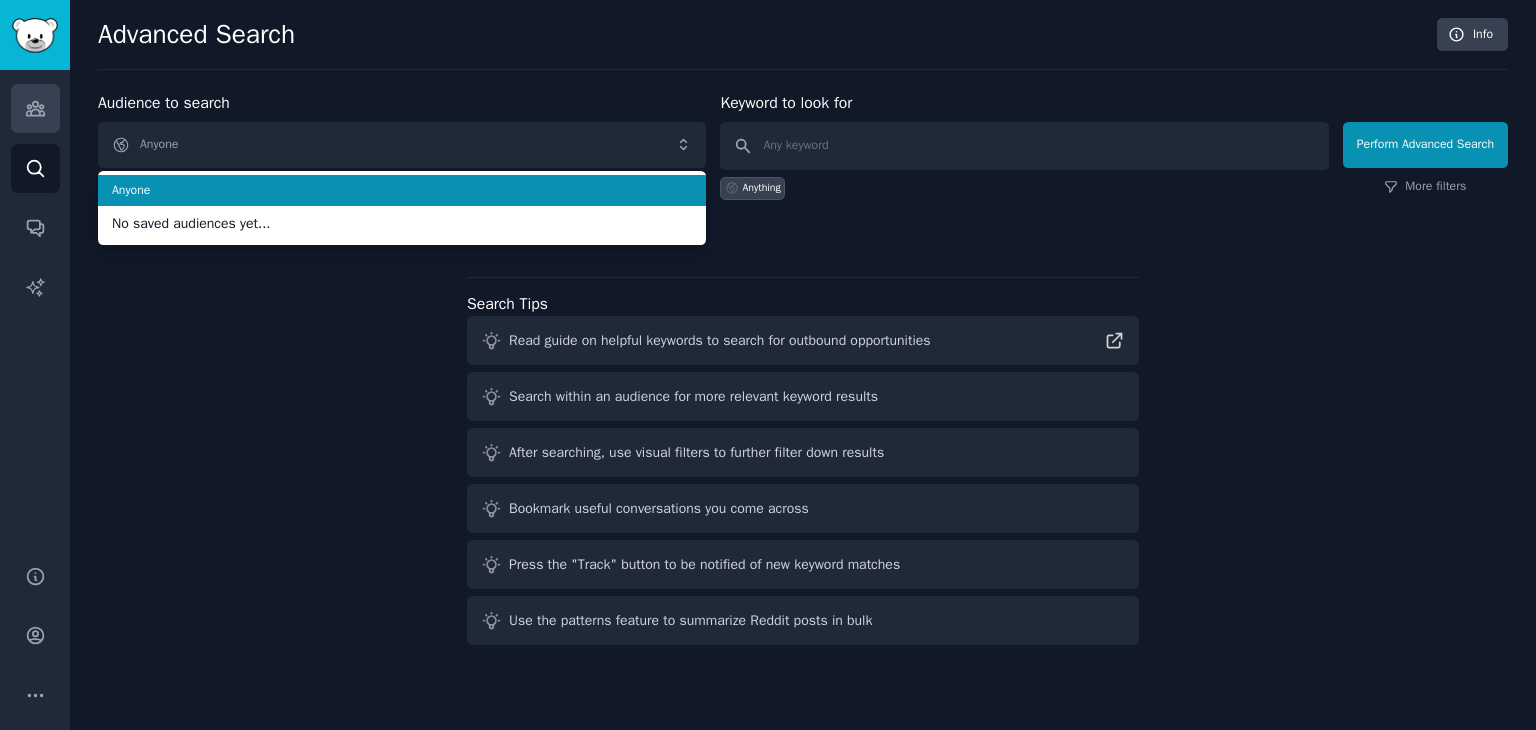 click on "Audiences Search Conversations AI Reports" at bounding box center (35, 305) 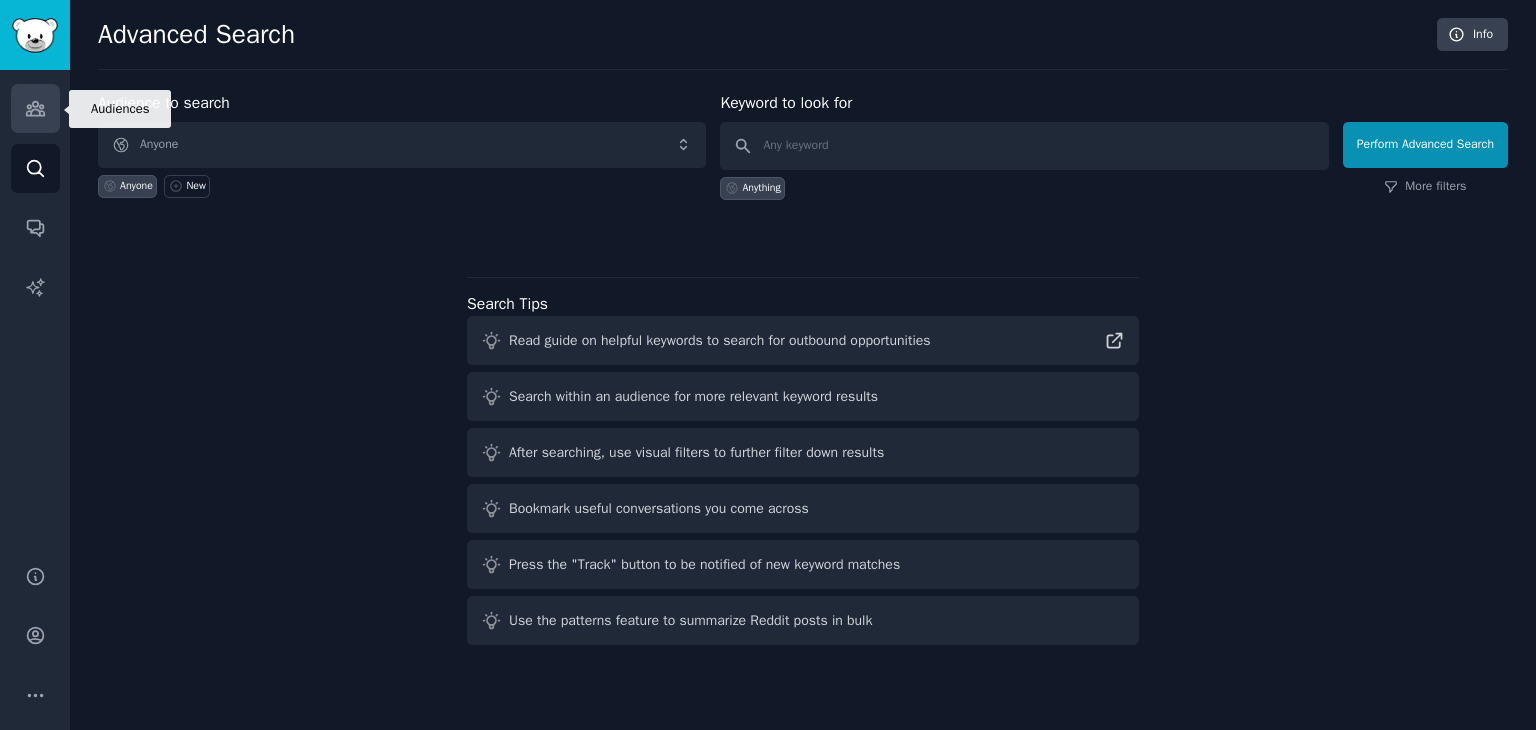 click on "Audiences" at bounding box center (35, 108) 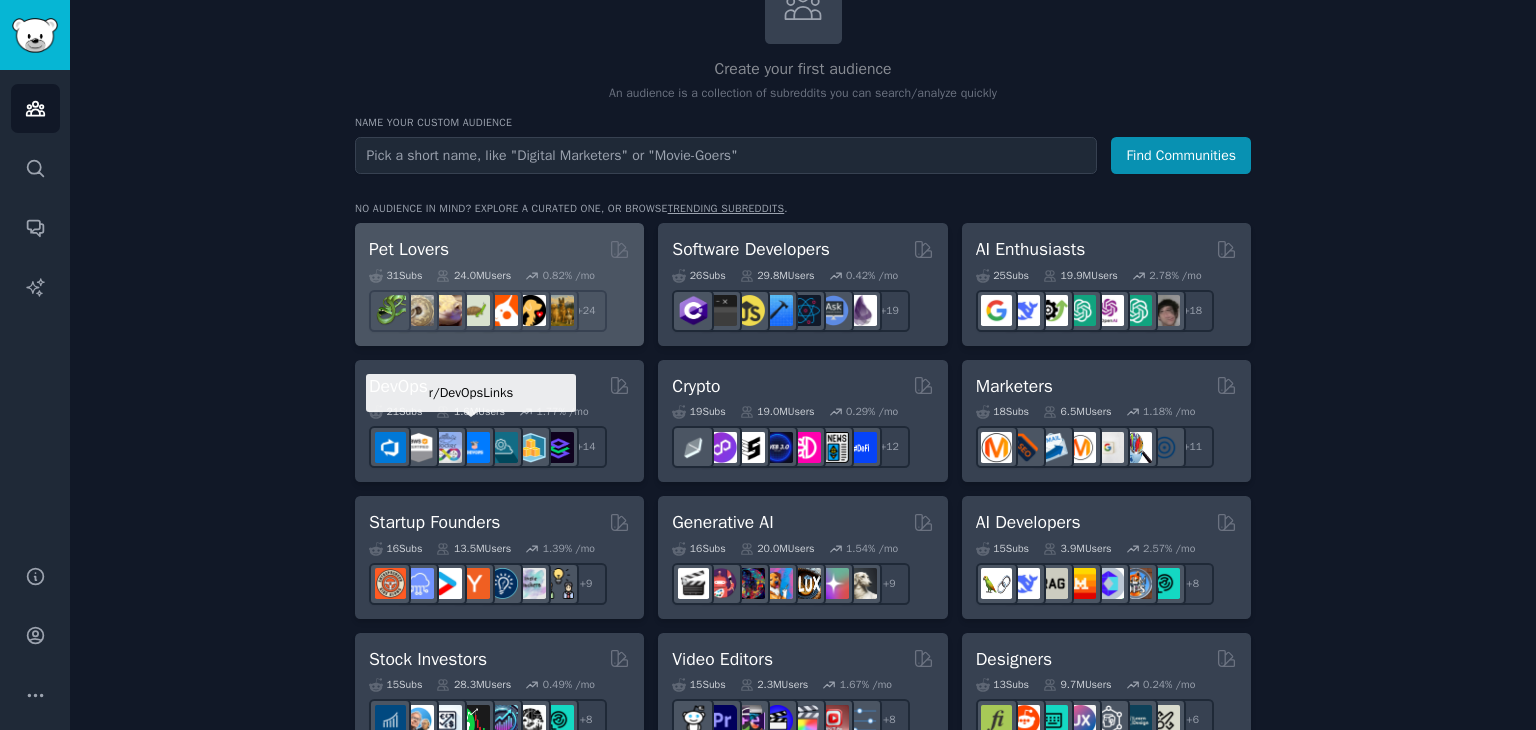 scroll, scrollTop: 338, scrollLeft: 0, axis: vertical 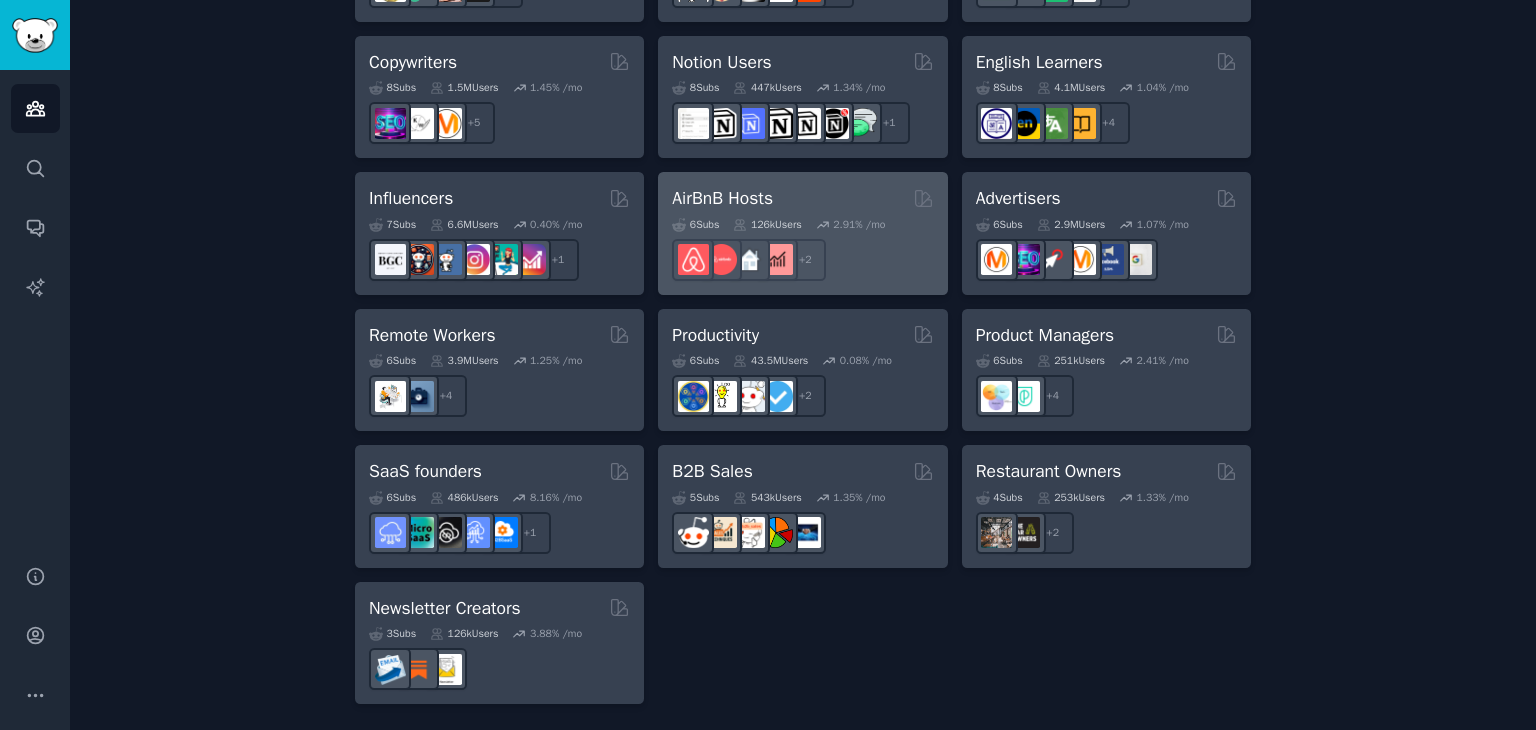 click on "AirBnB Hosts" at bounding box center (802, 198) 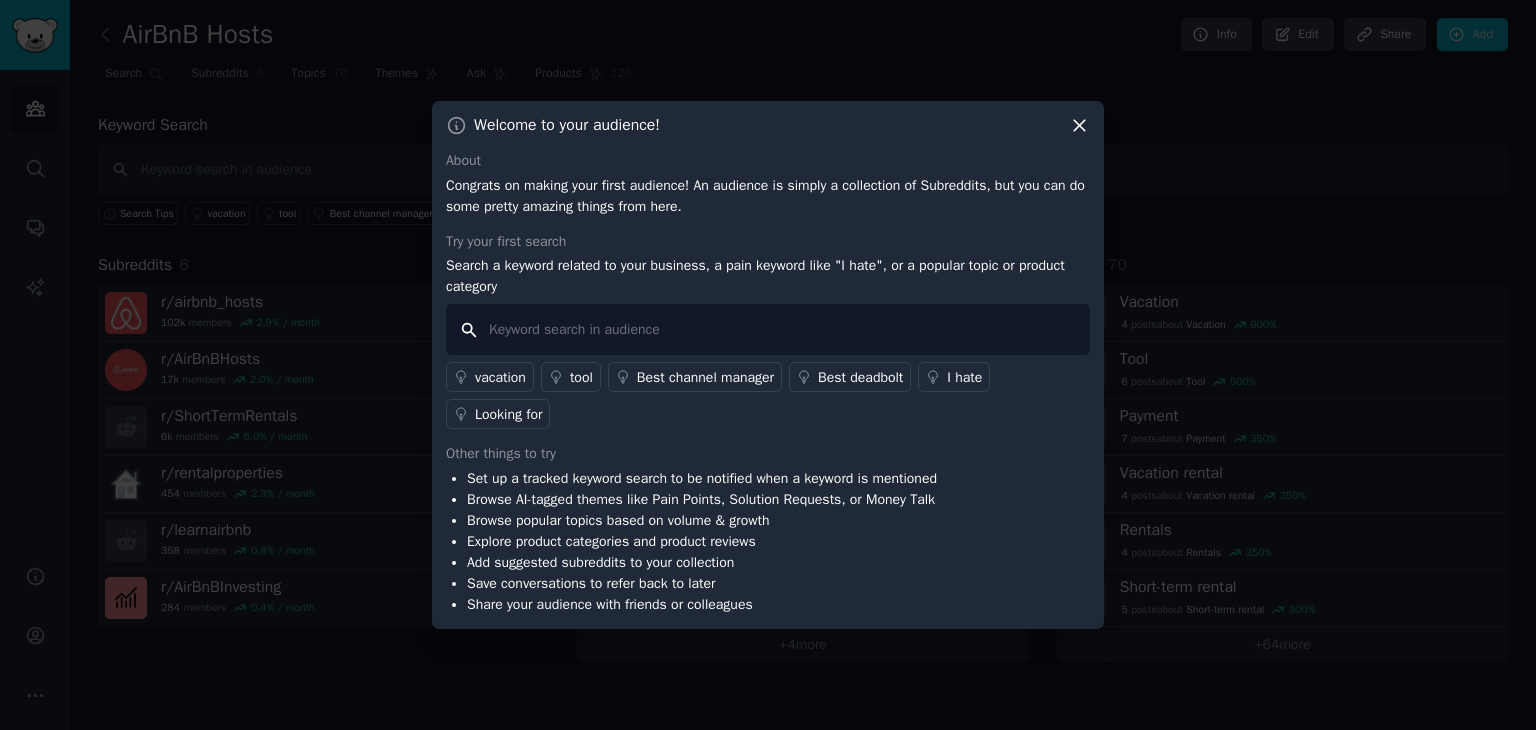 click at bounding box center [768, 329] 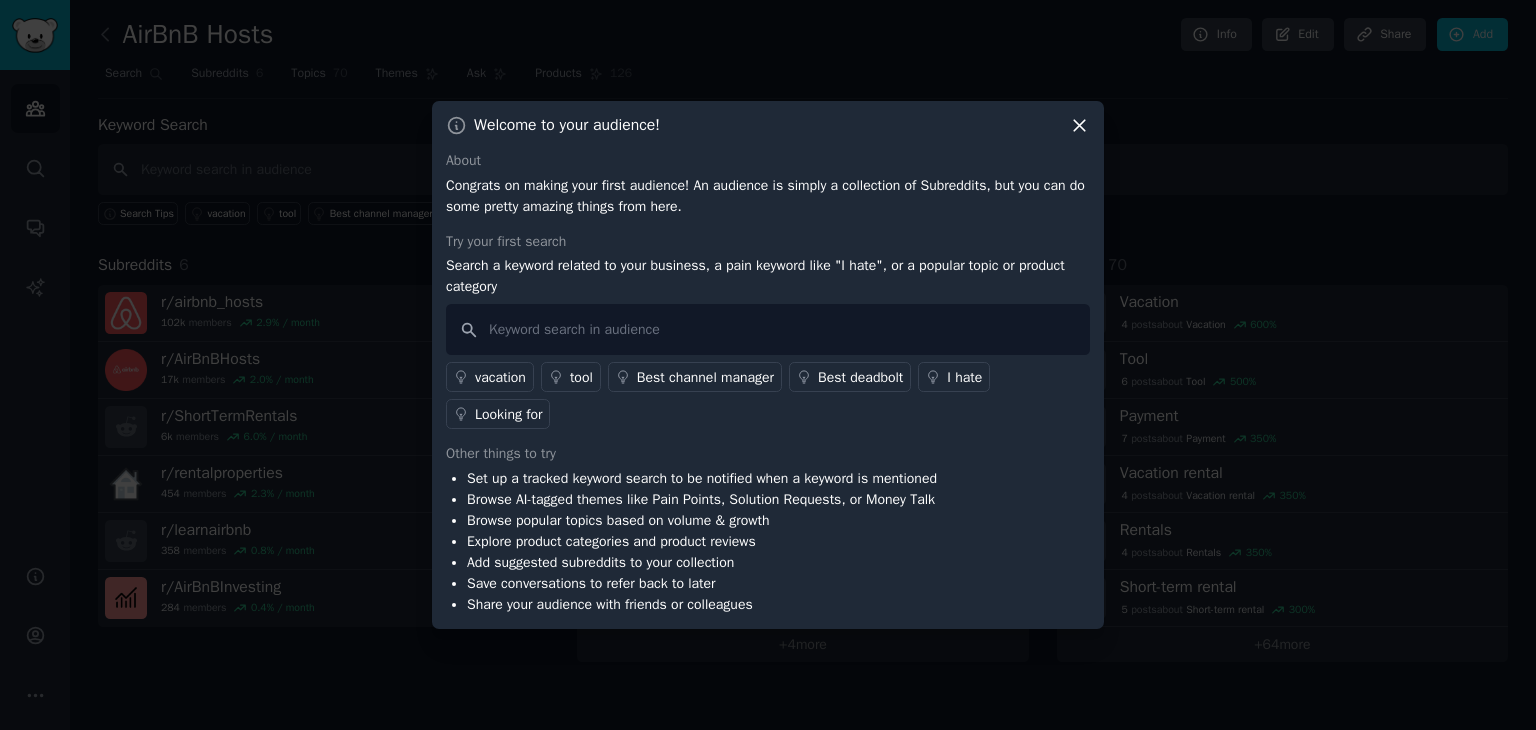 click 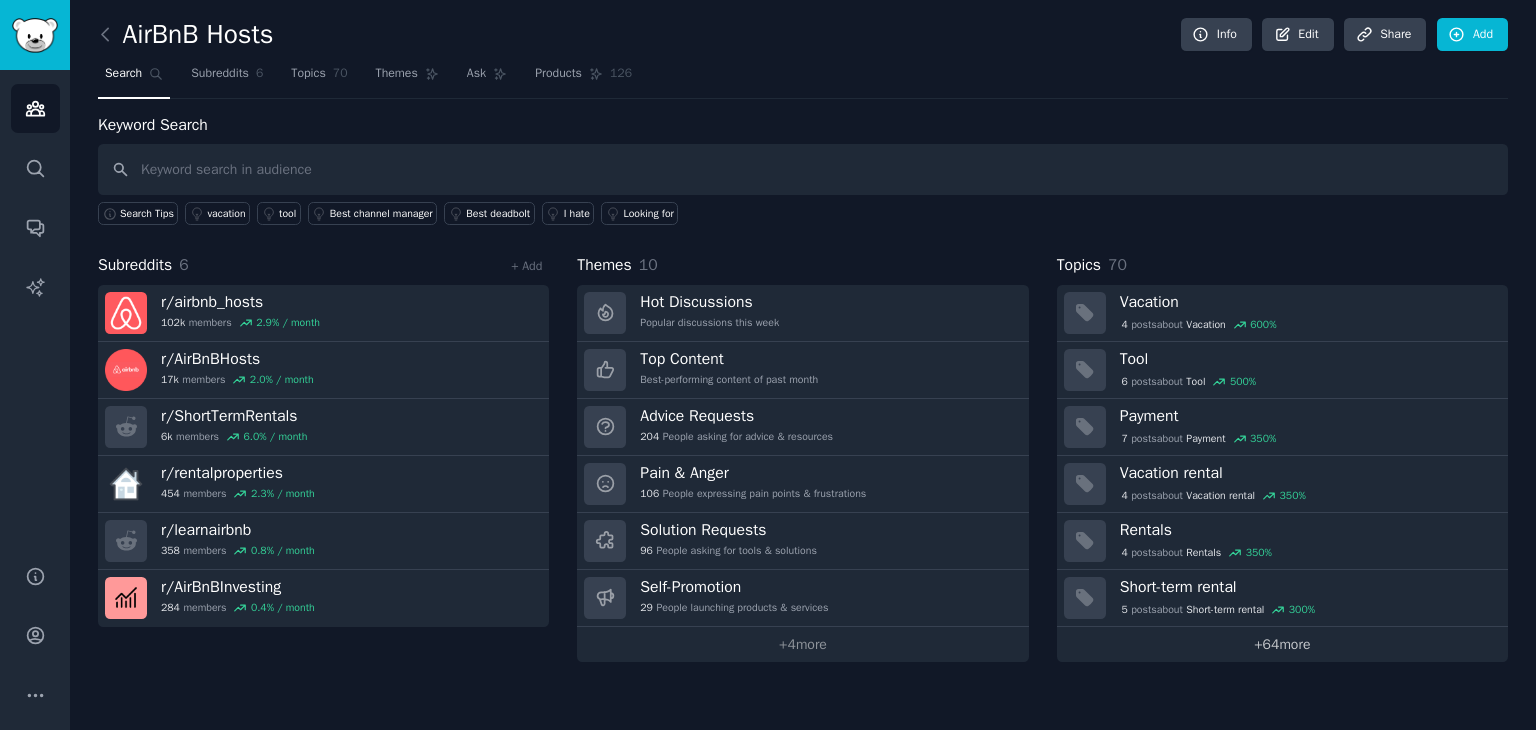click on "+  64  more" at bounding box center (1282, 644) 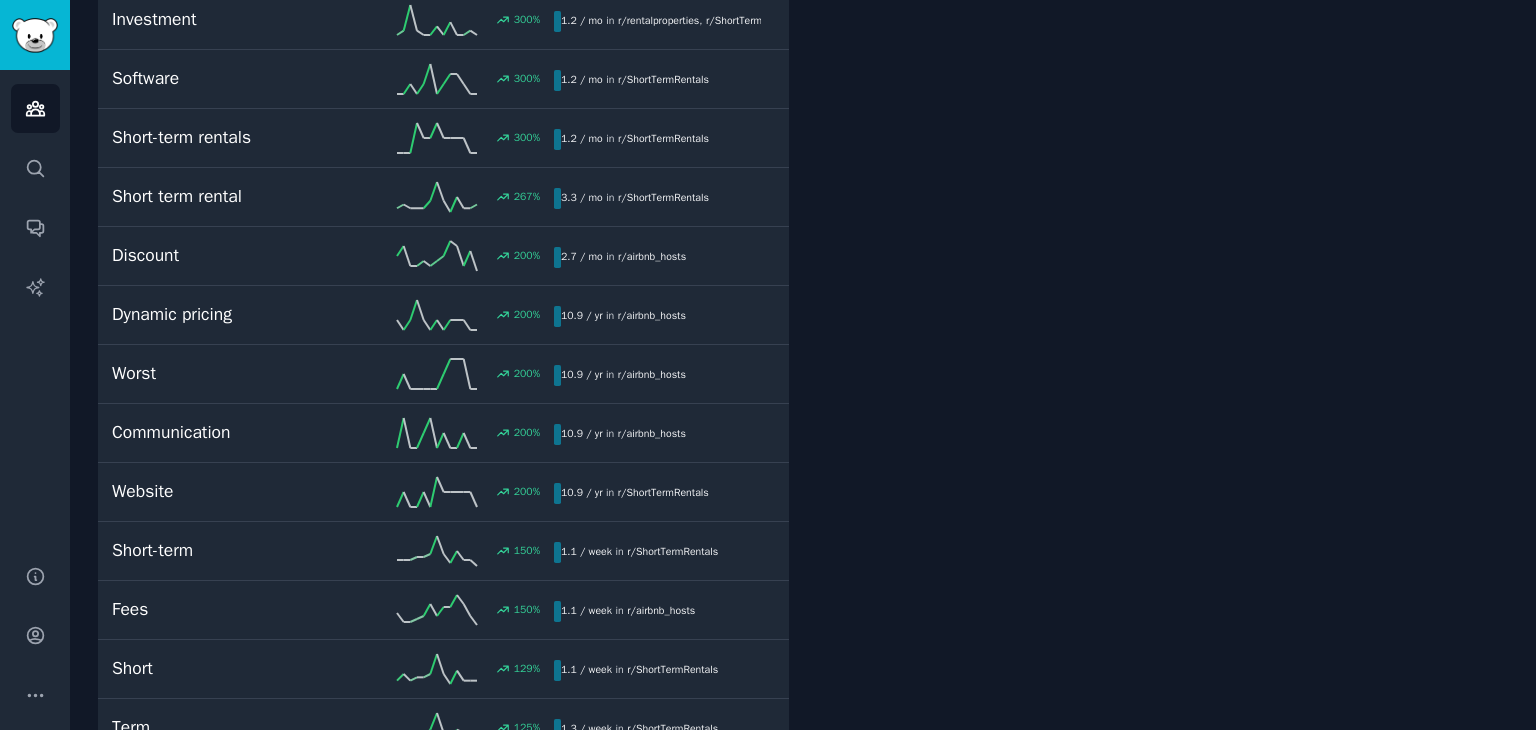 scroll, scrollTop: 0, scrollLeft: 0, axis: both 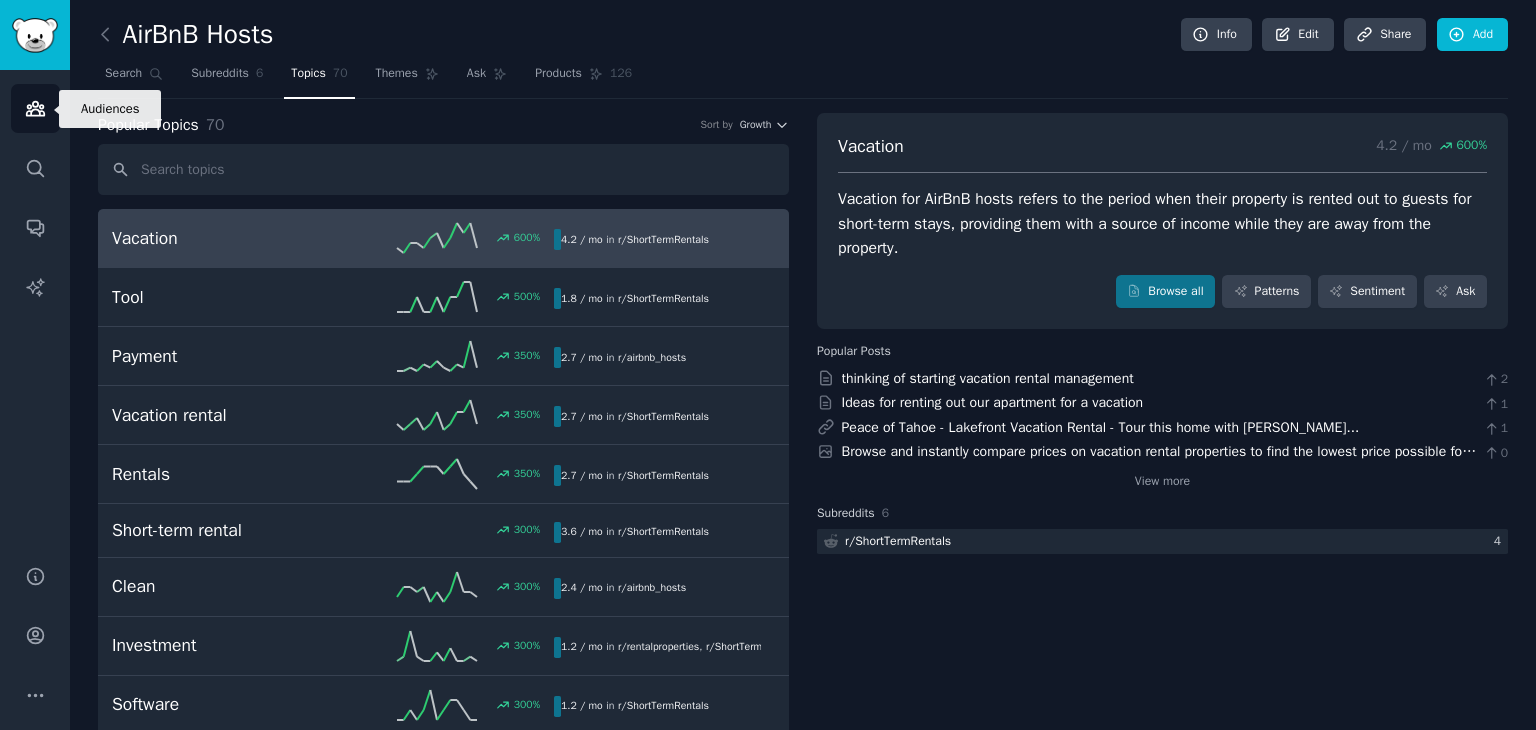 click 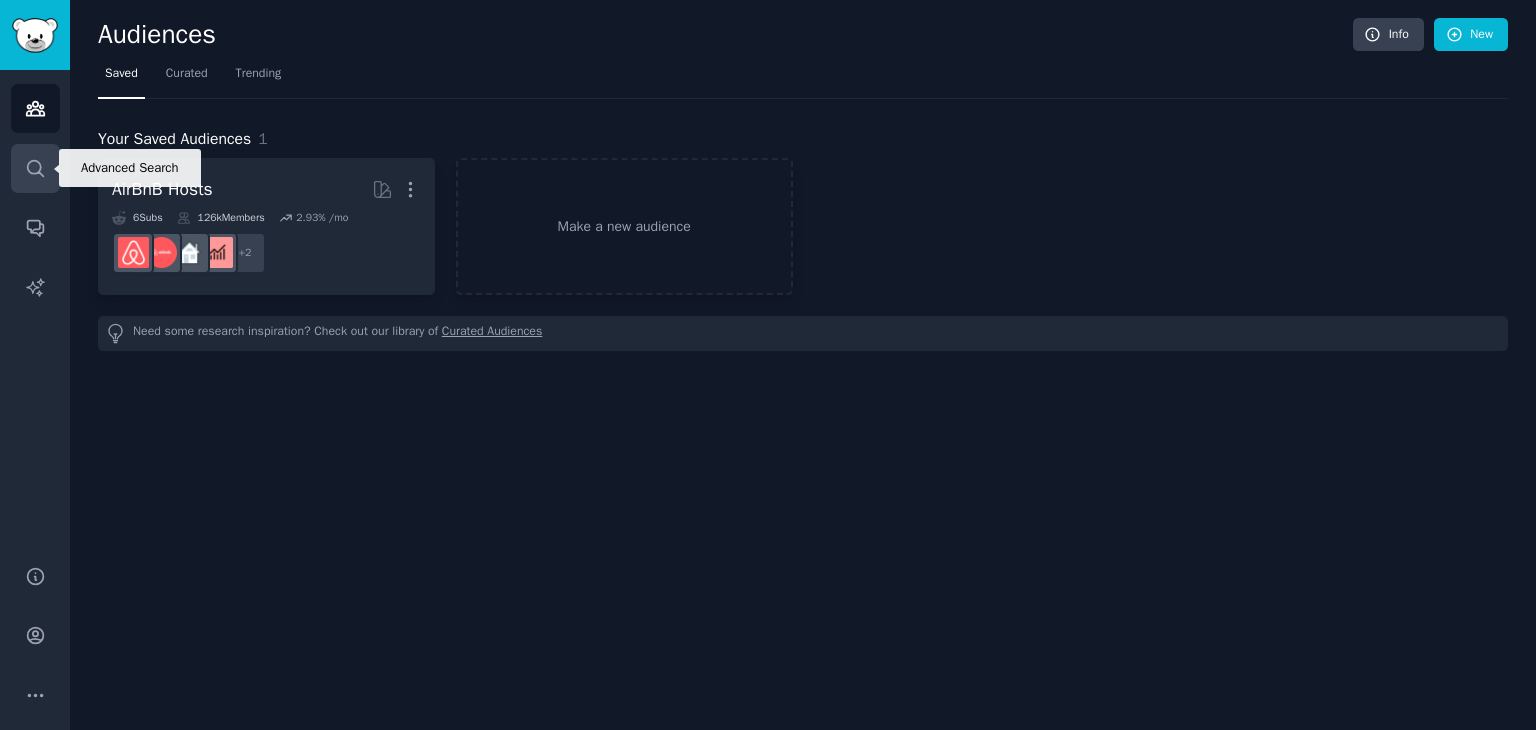 click on "Search" at bounding box center [35, 168] 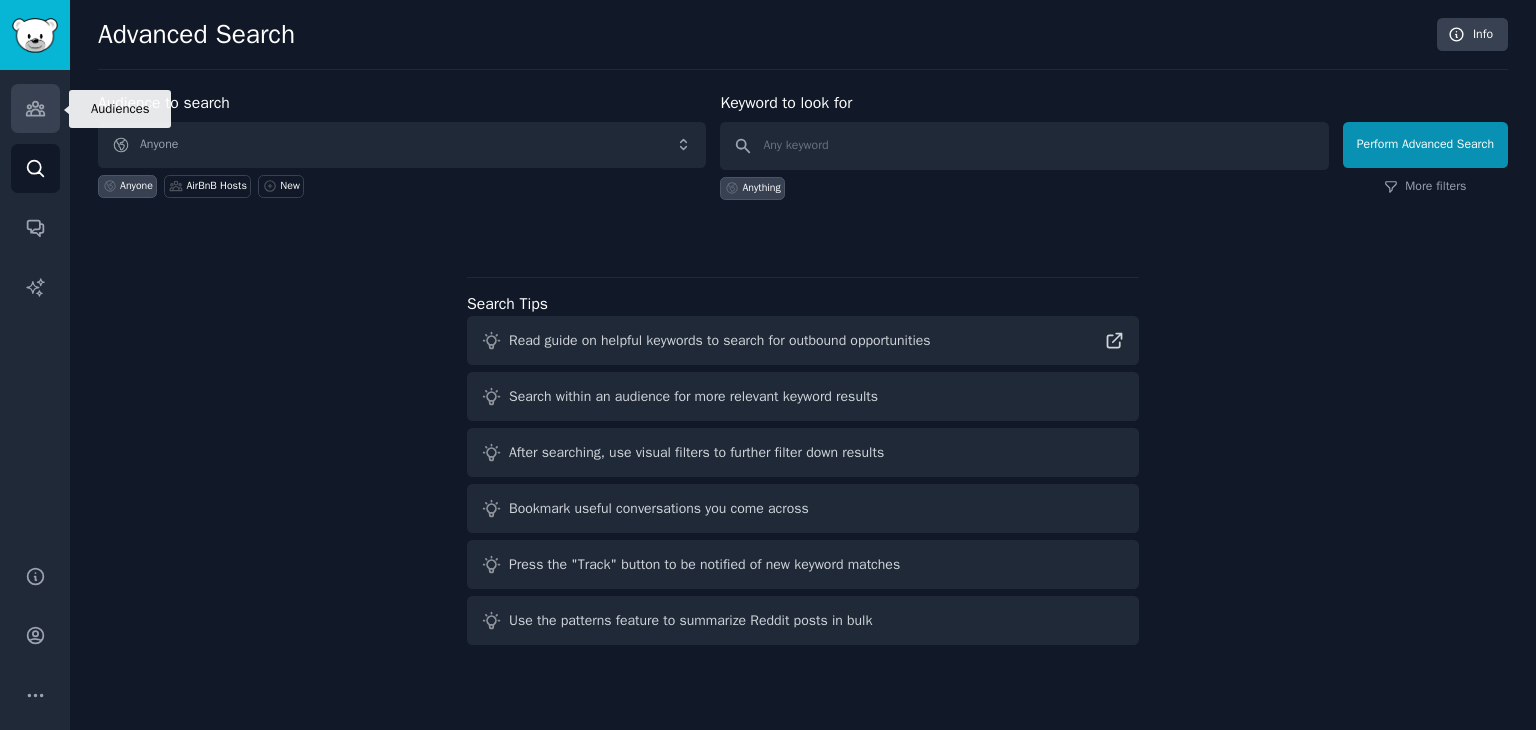 click 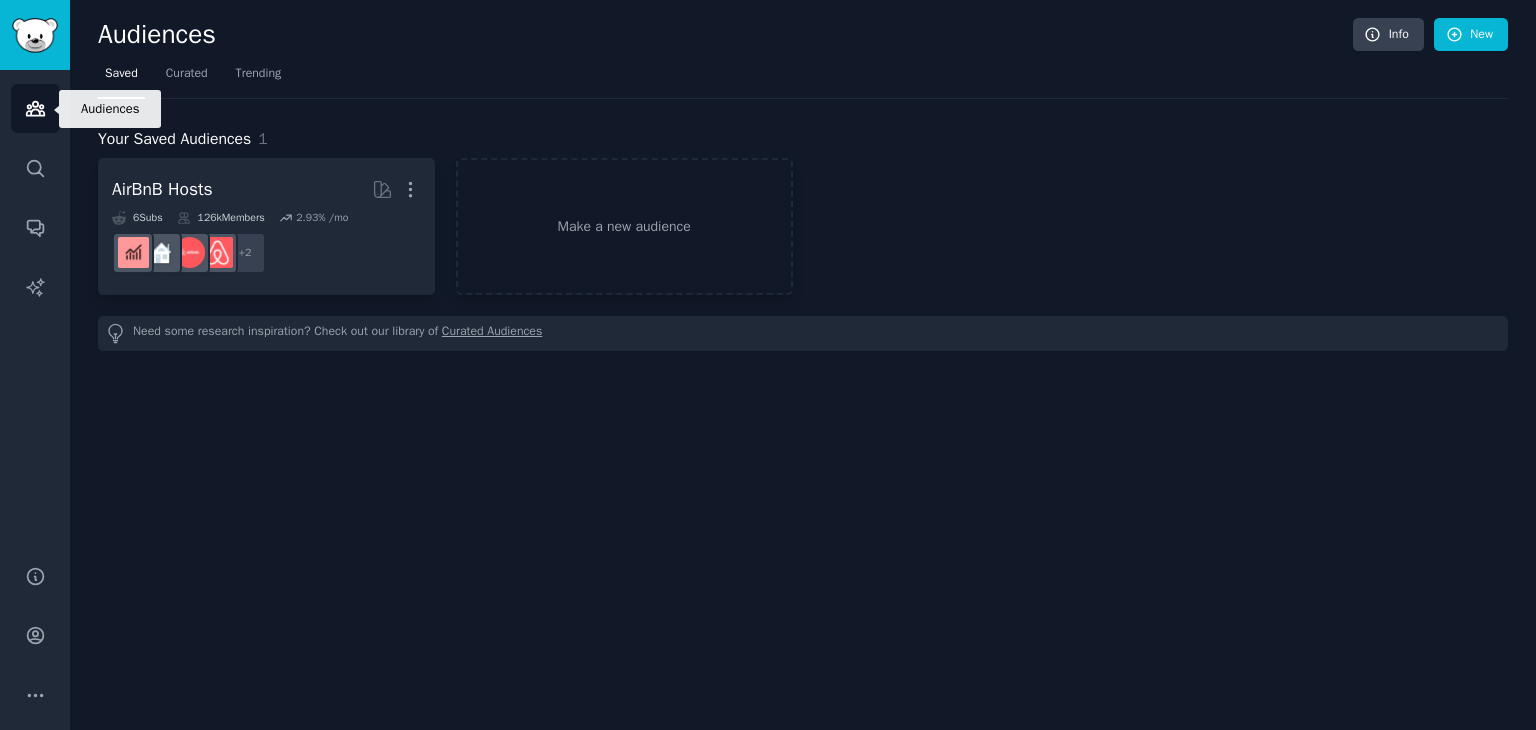 click 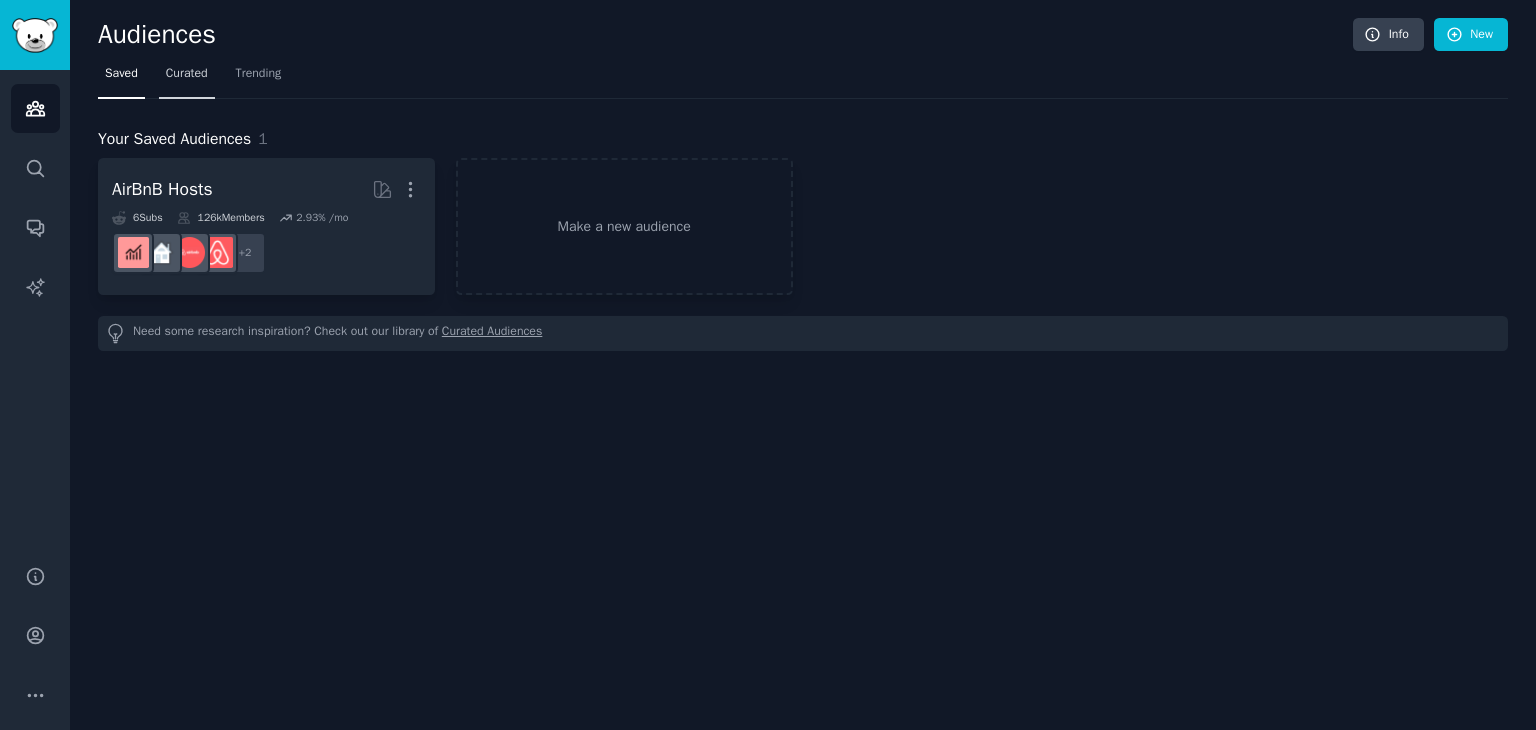 click on "Curated" at bounding box center (187, 74) 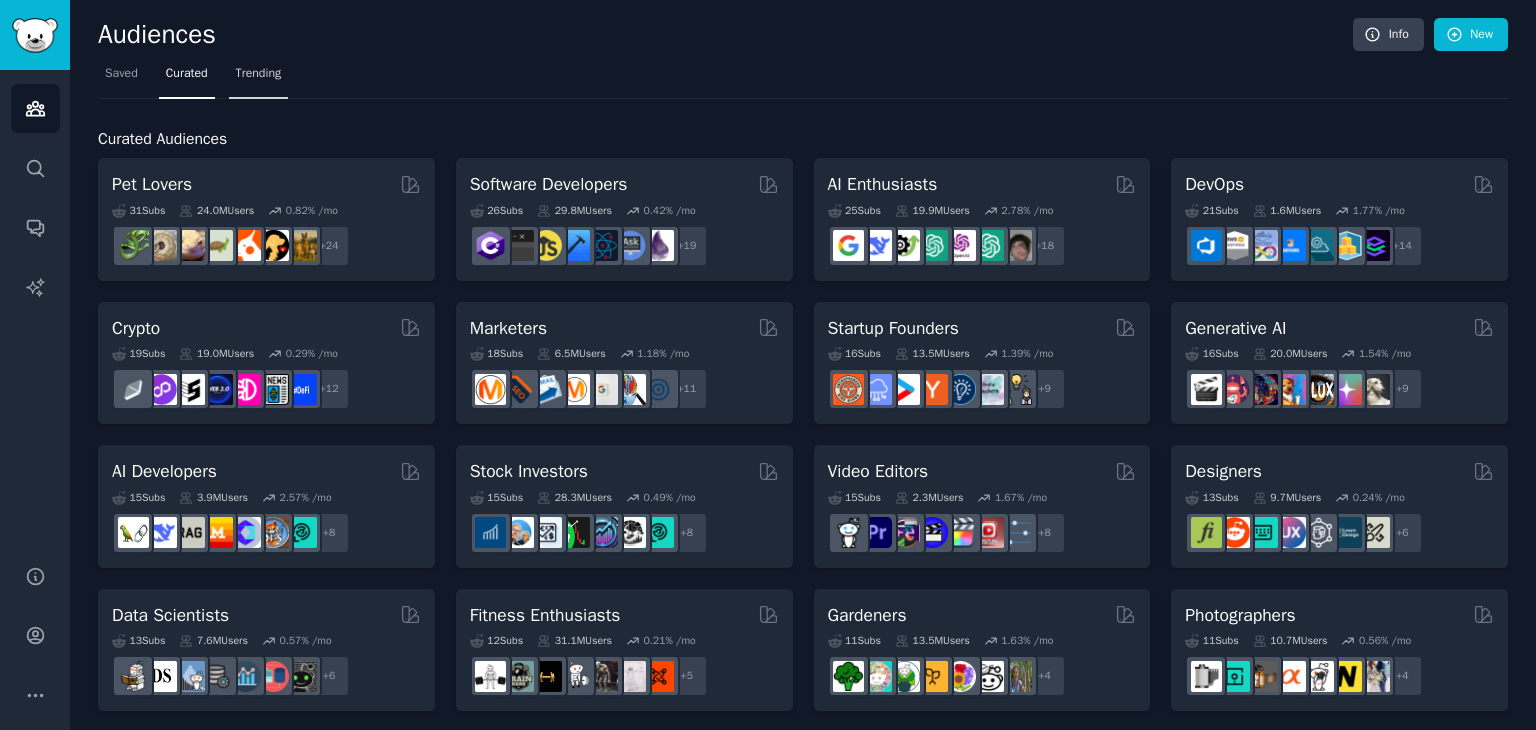 click on "Trending" at bounding box center [259, 74] 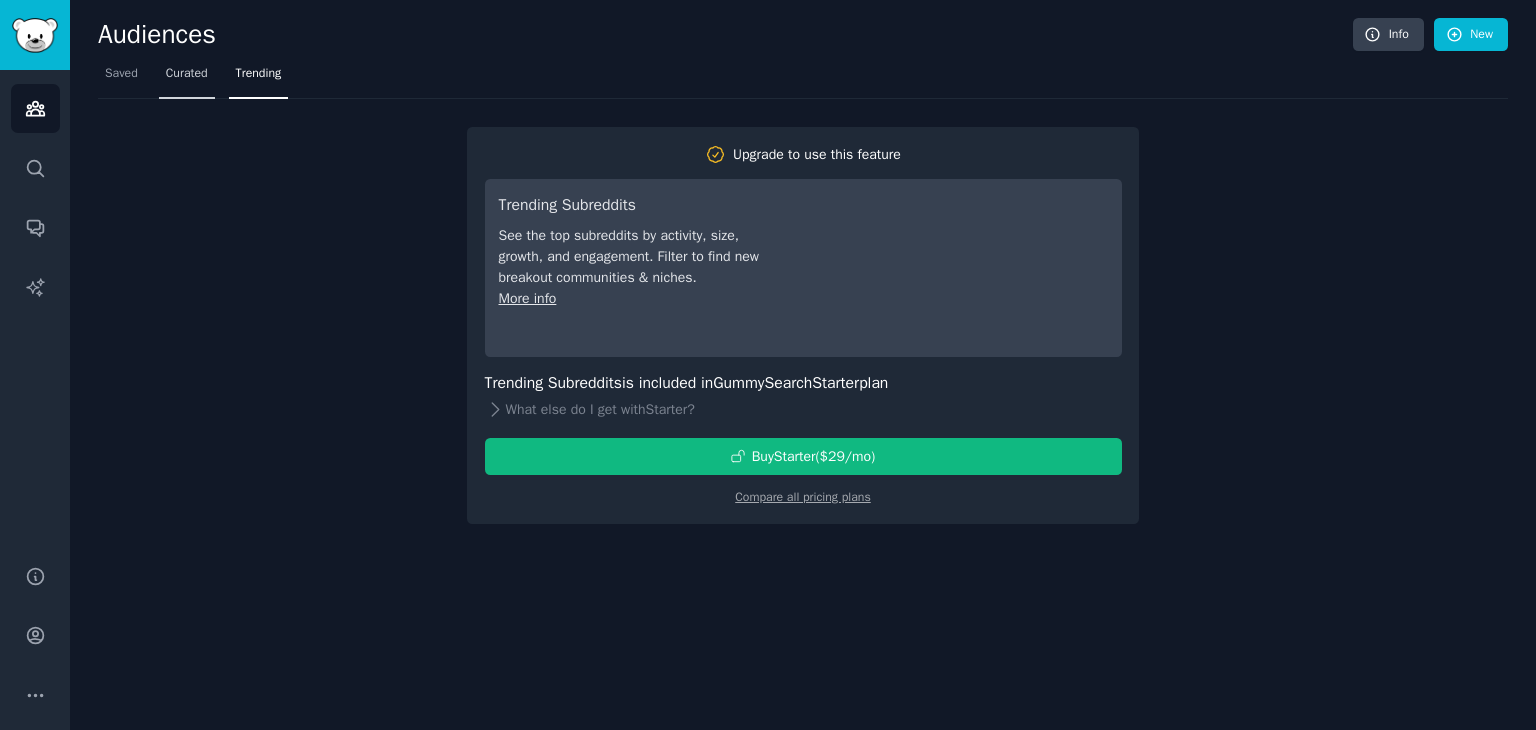 click on "Curated" at bounding box center [187, 74] 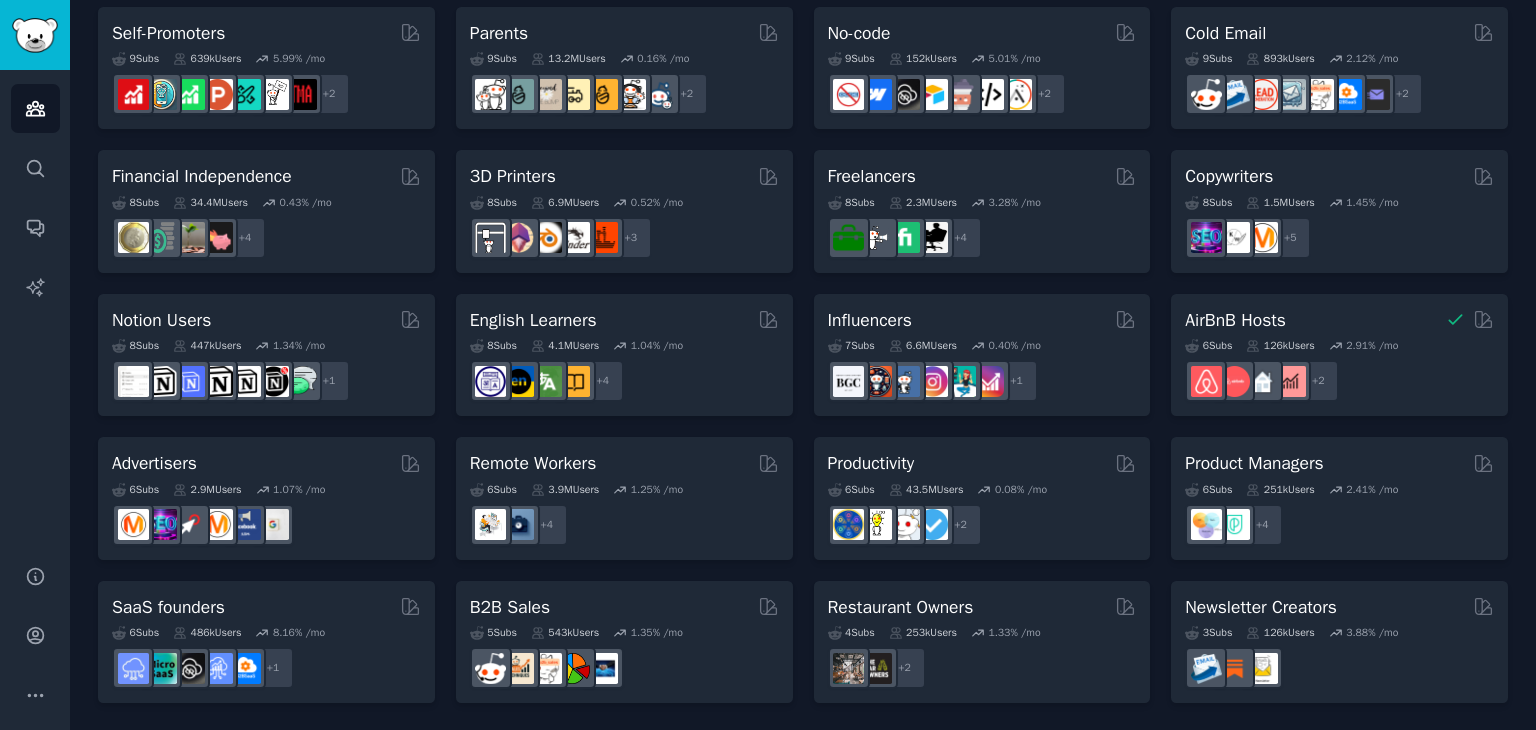 scroll, scrollTop: 0, scrollLeft: 0, axis: both 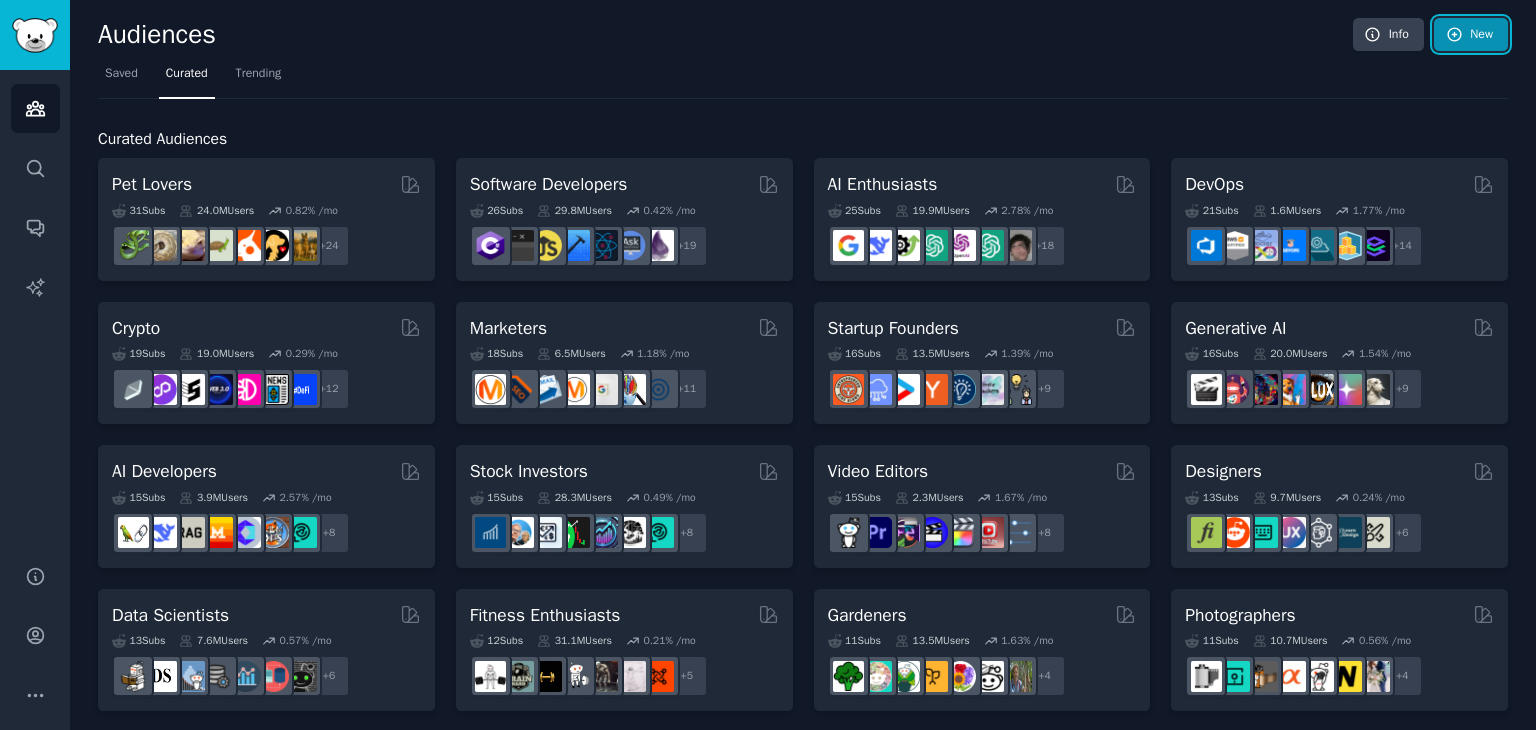 click on "New" at bounding box center [1471, 35] 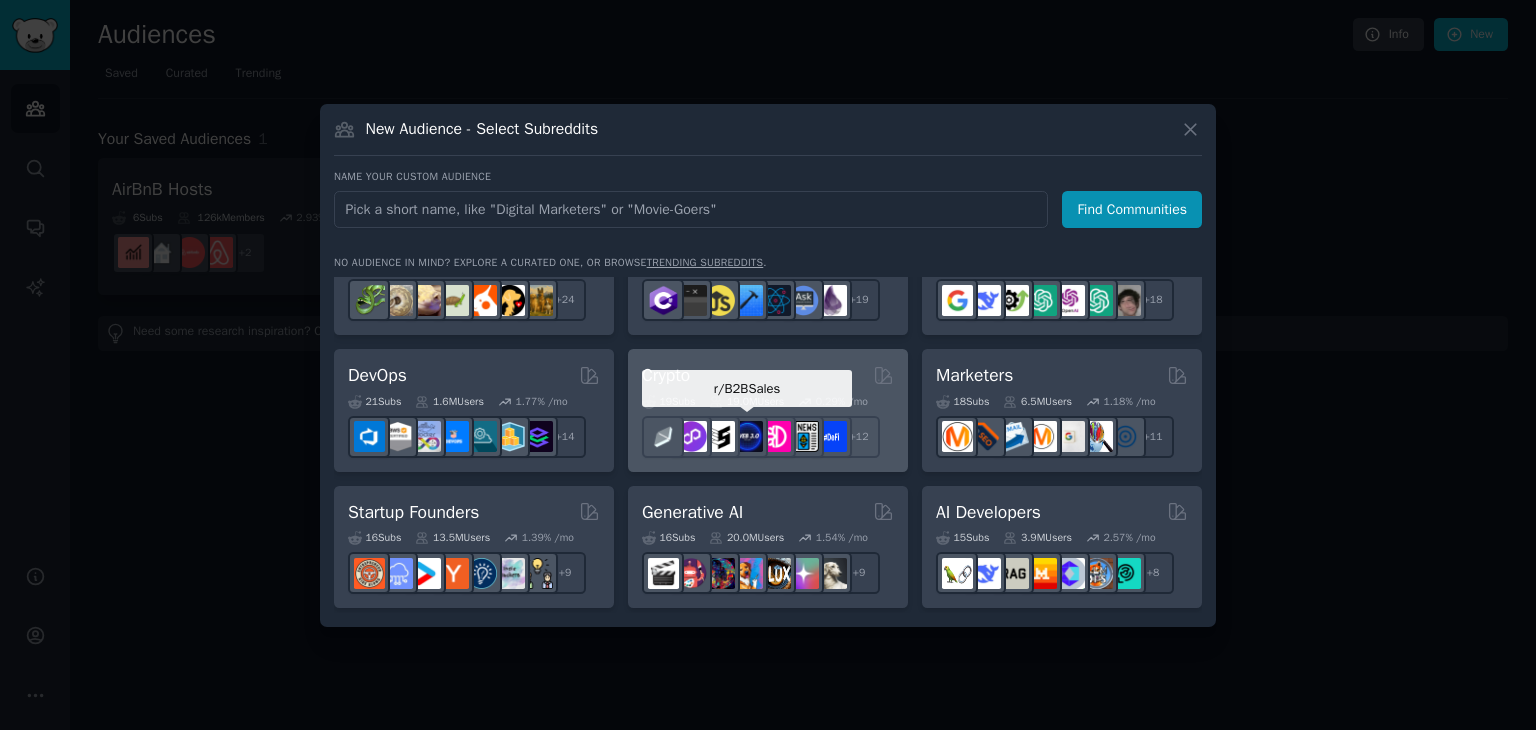 scroll, scrollTop: 0, scrollLeft: 0, axis: both 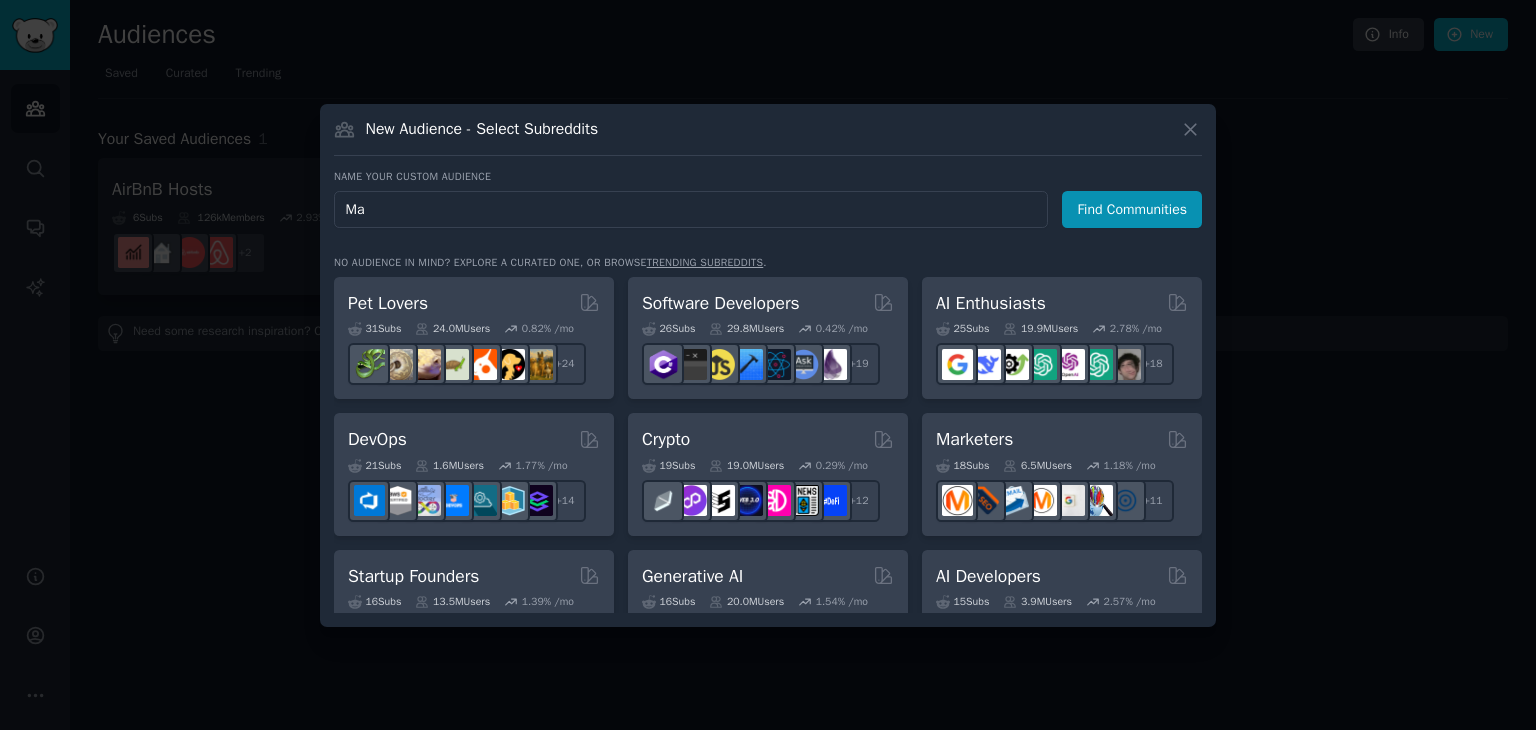 type on "M" 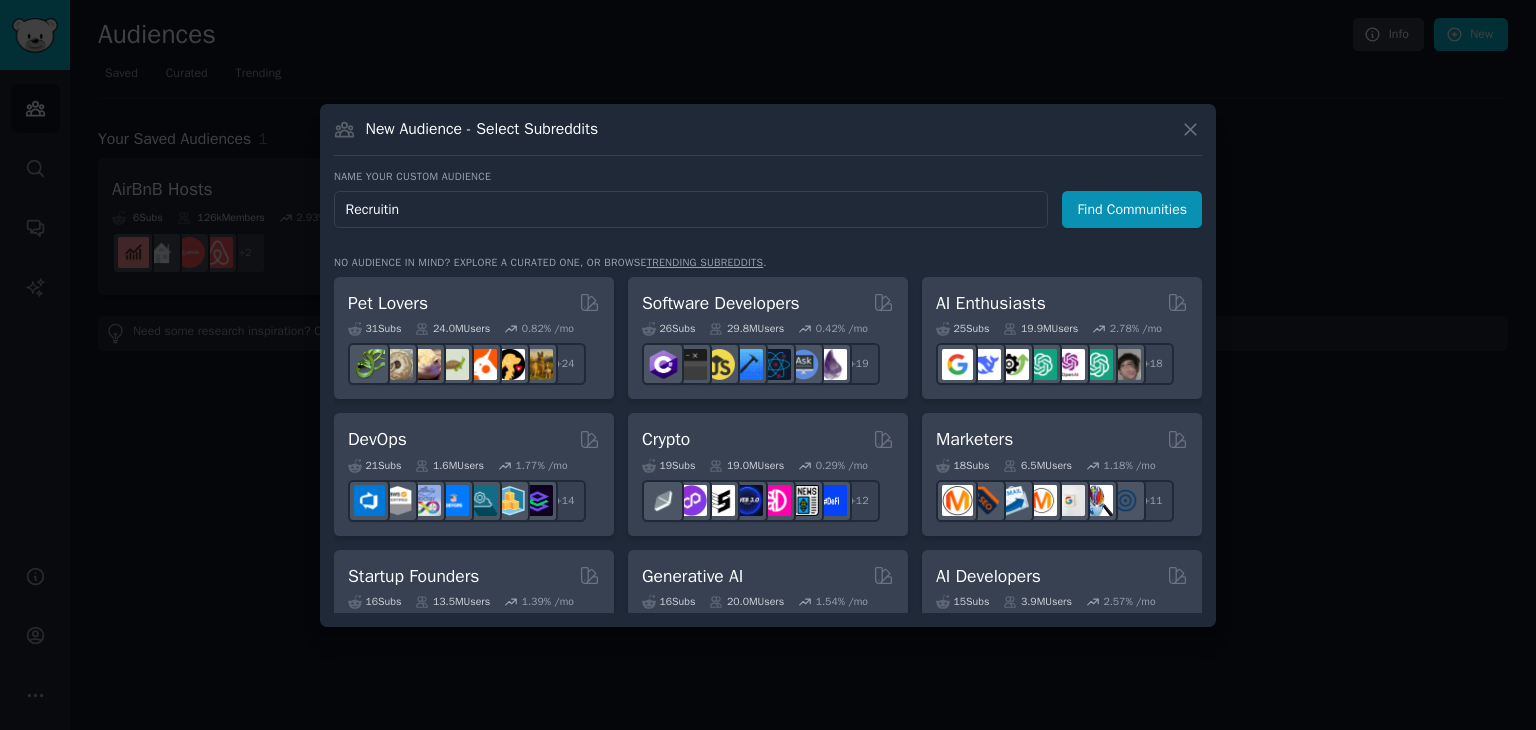 type on "Recruiting" 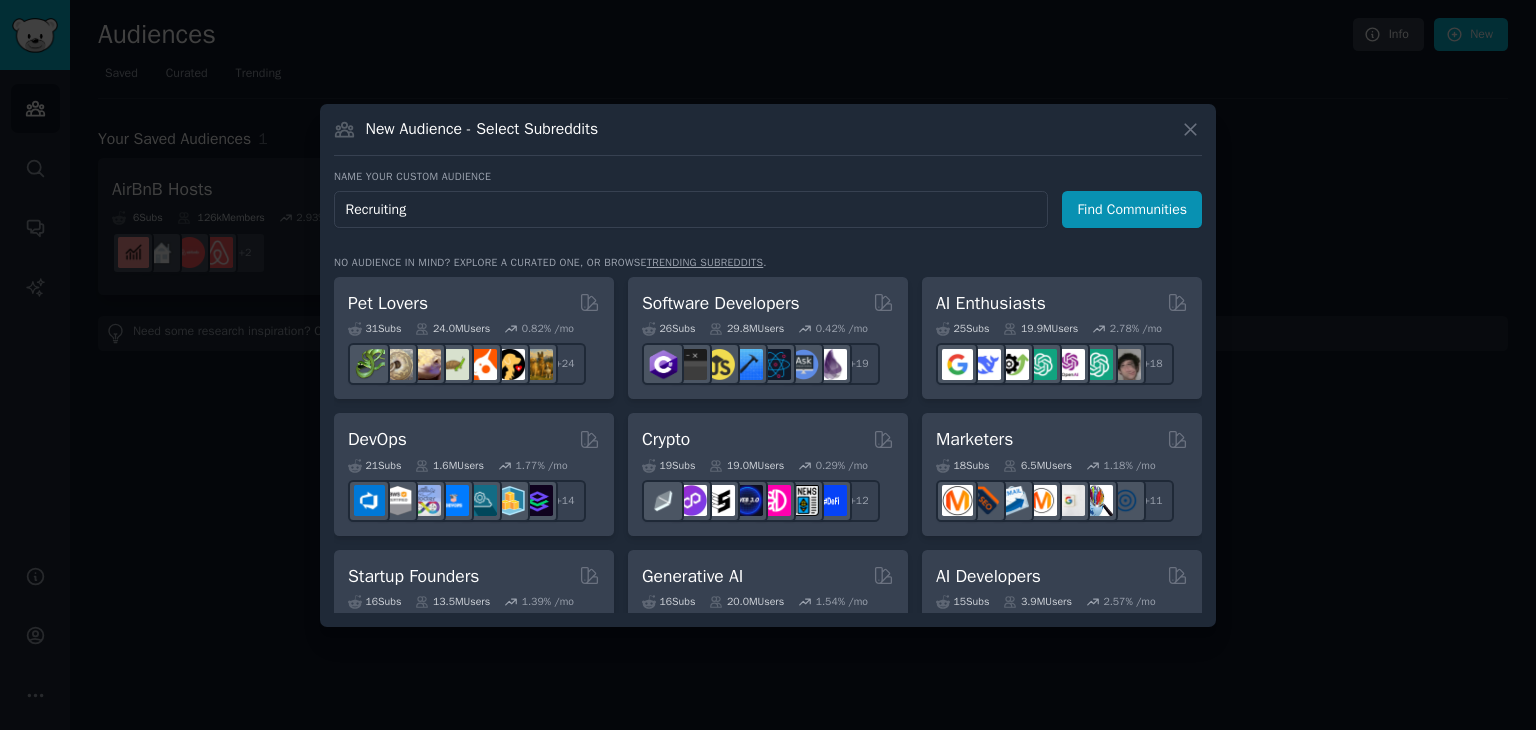 click on "Find Communities" at bounding box center (1132, 209) 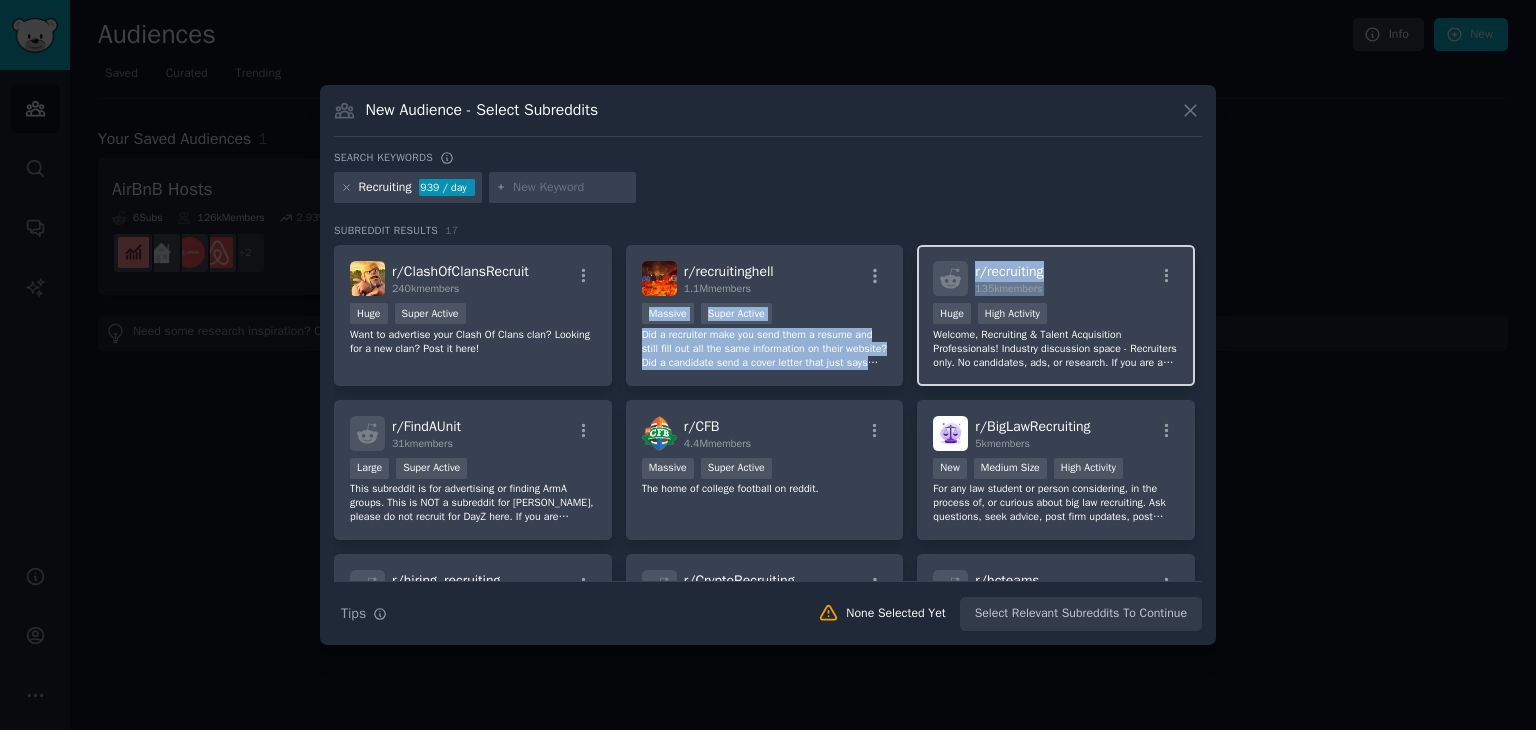 drag, startPoint x: 896, startPoint y: 289, endPoint x: 1168, endPoint y: 264, distance: 273.14648 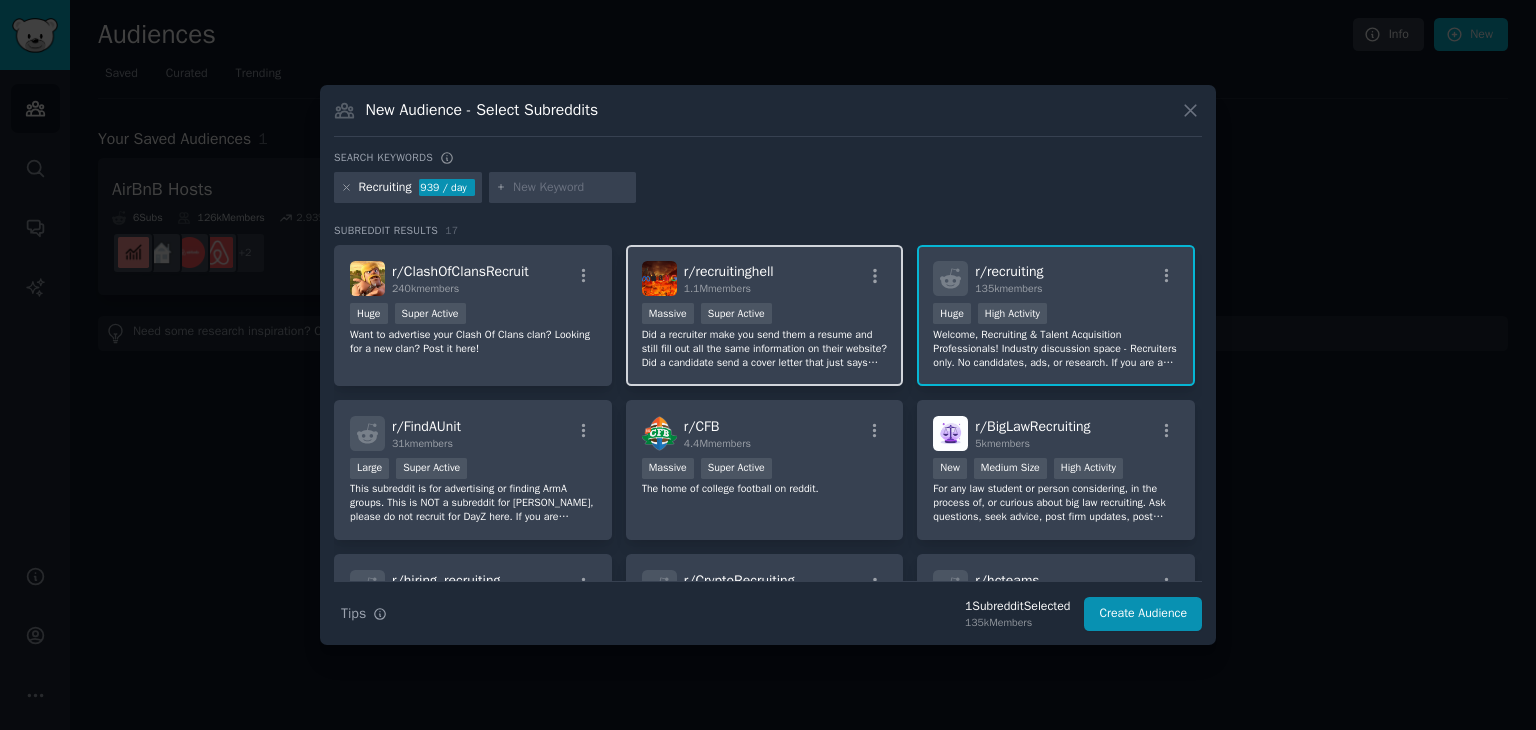 click on "r/ recruitinghell 1.1M  members" at bounding box center [765, 278] 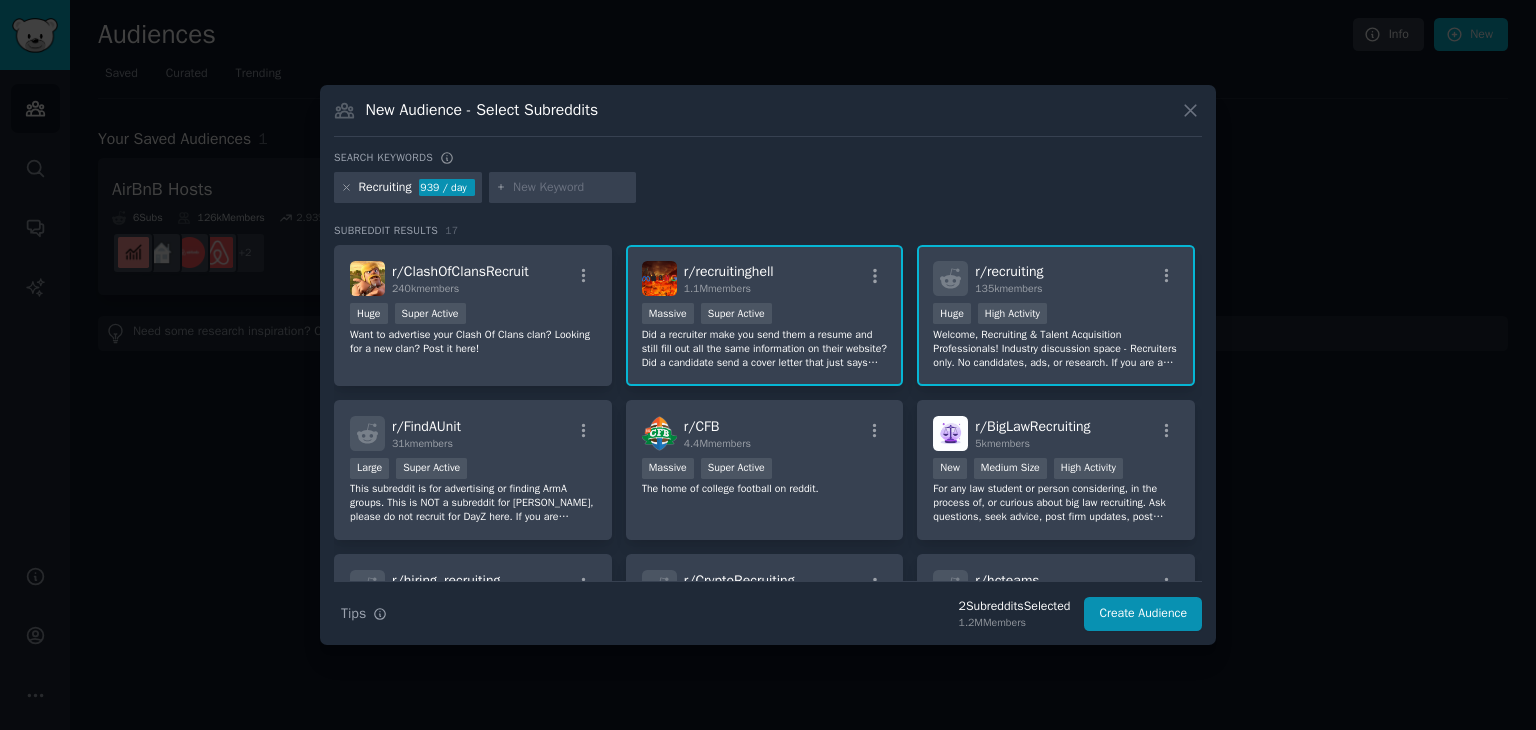 click on "r/ recruitinghell 1.1M  members" at bounding box center (765, 278) 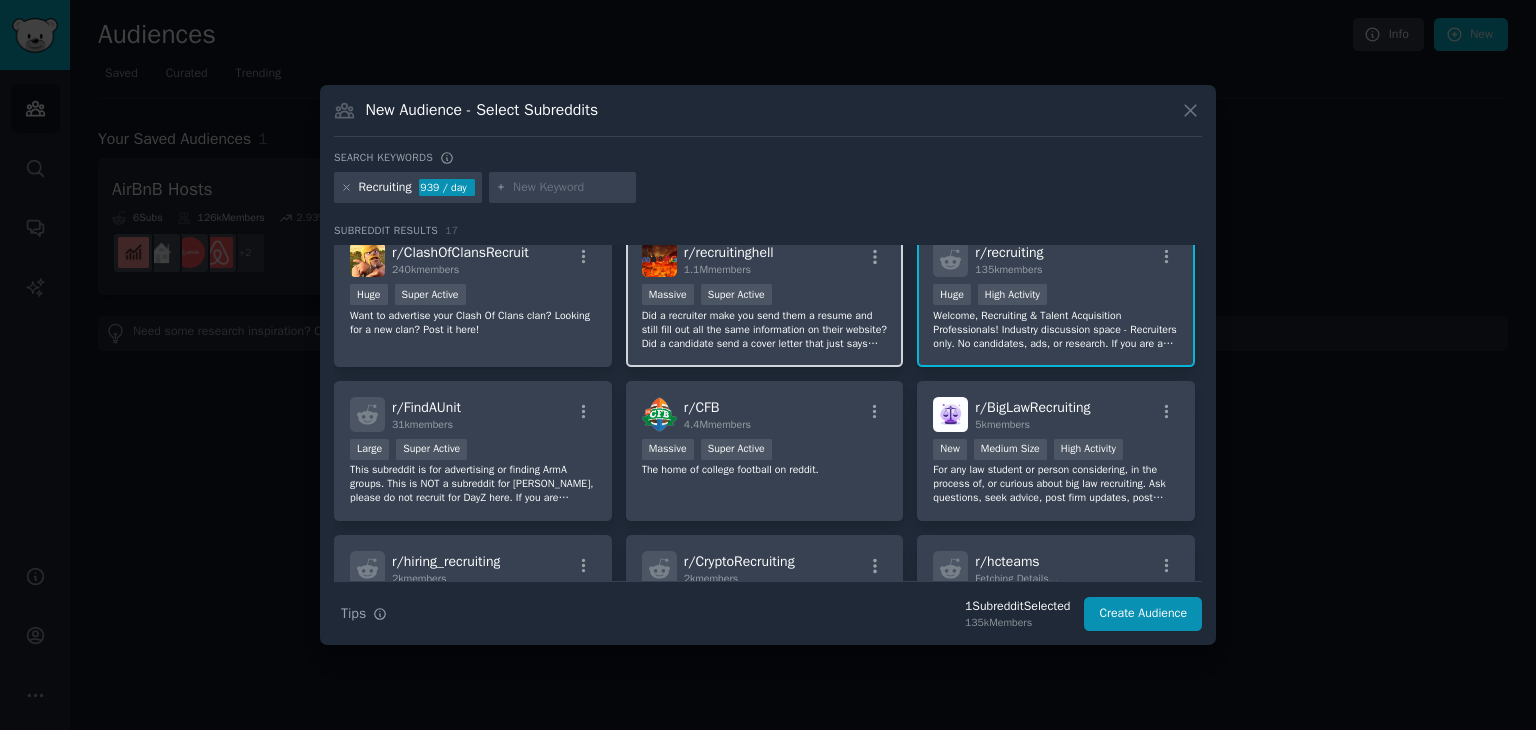 scroll, scrollTop: 20, scrollLeft: 0, axis: vertical 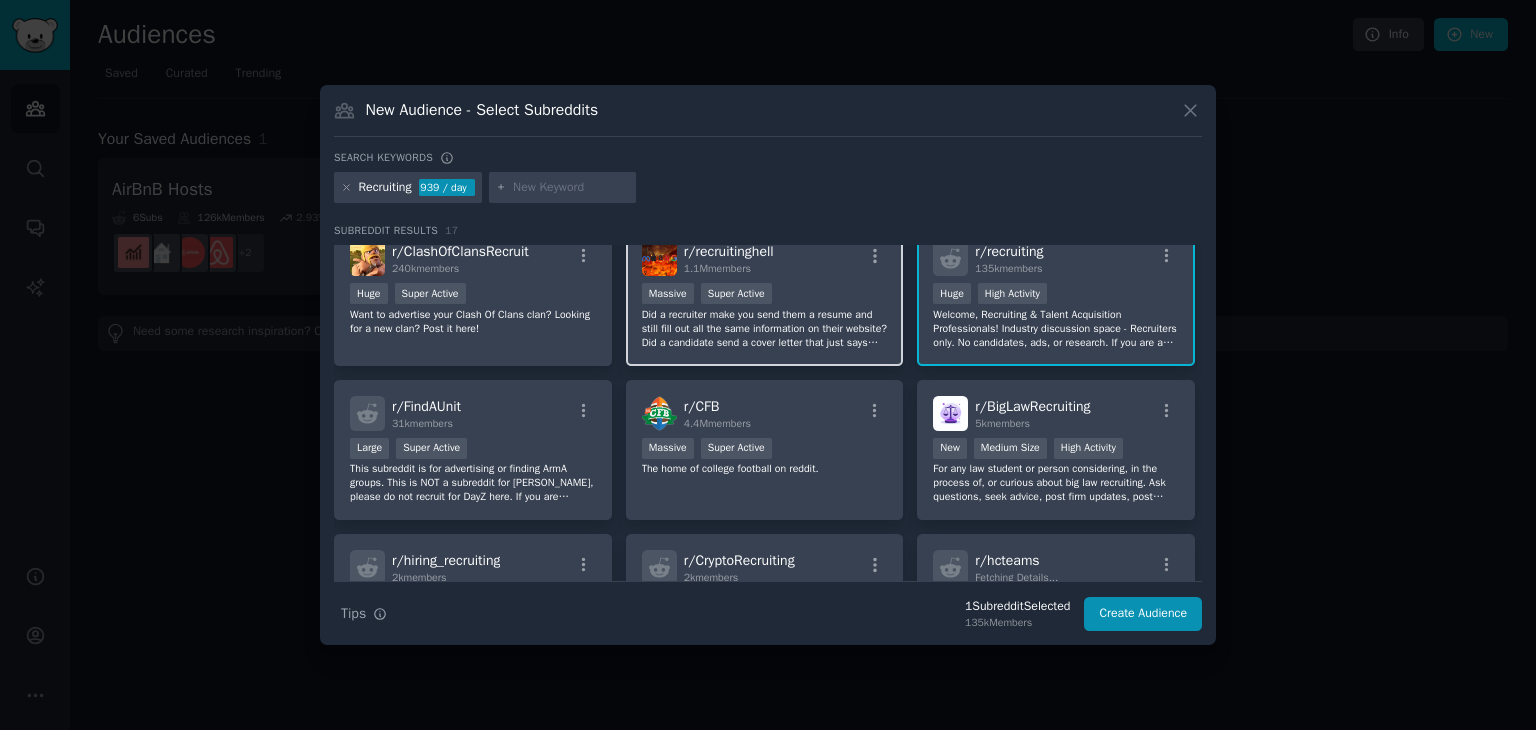 click on "r/ recruitinghell 1.1M  members" at bounding box center [765, 258] 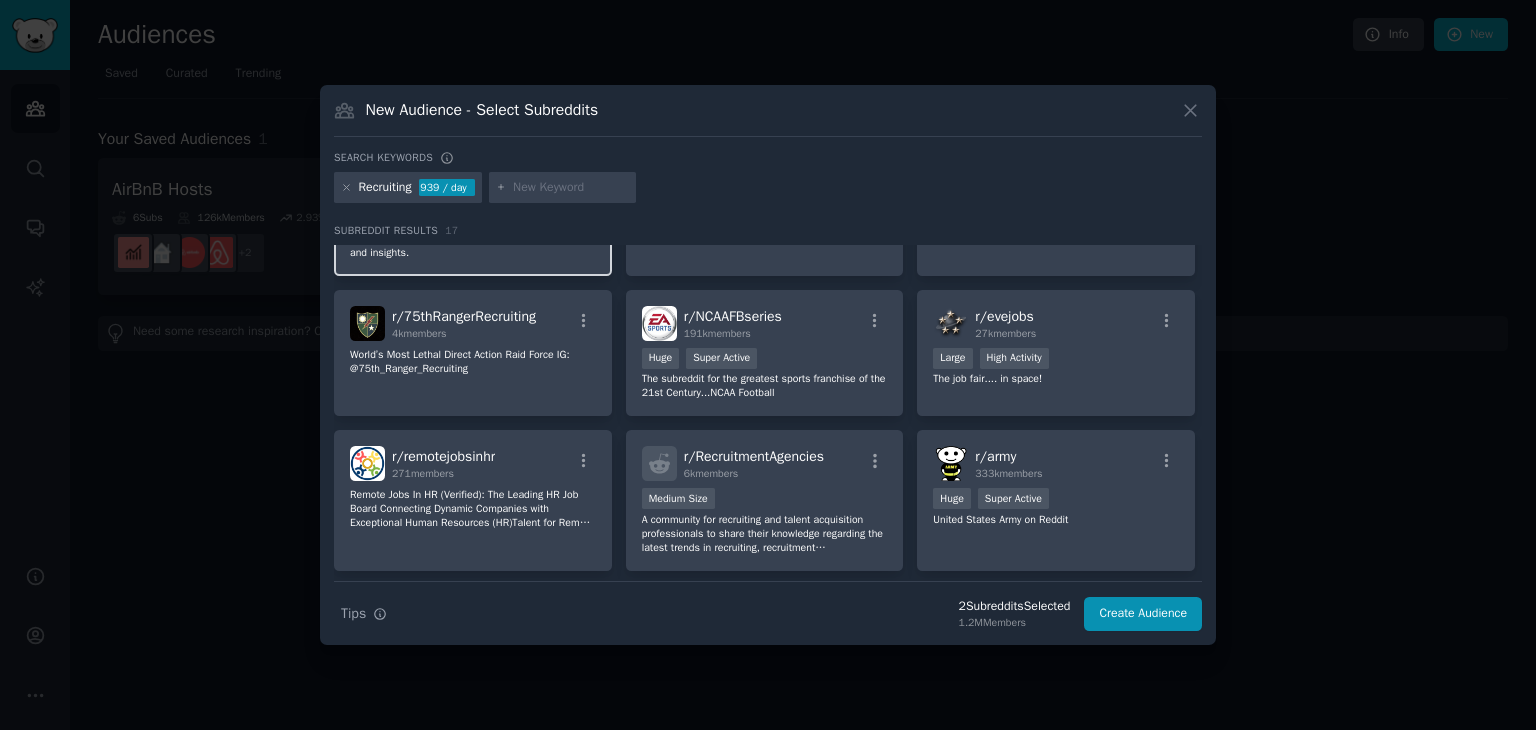 scroll, scrollTop: 423, scrollLeft: 0, axis: vertical 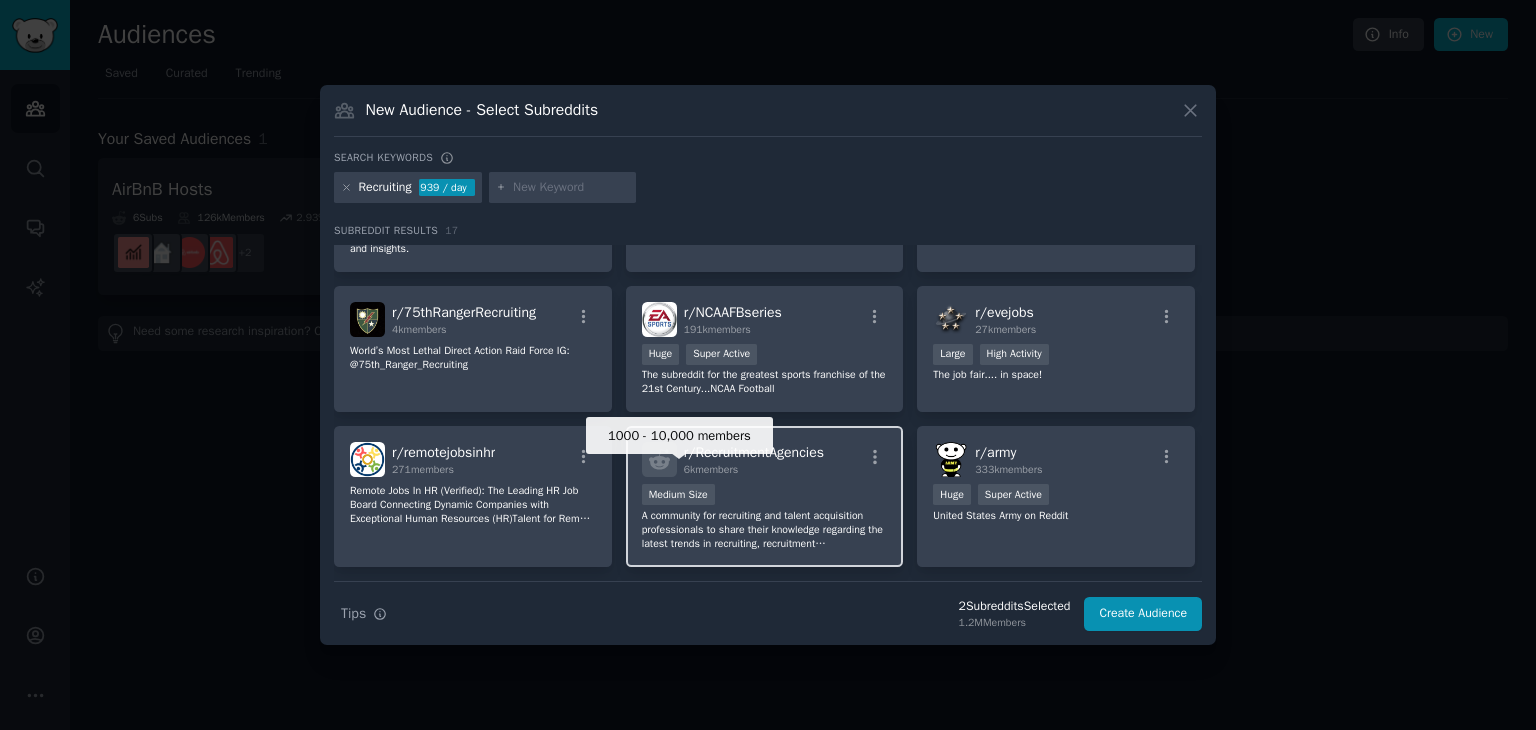 click on "Medium Size" at bounding box center (678, 494) 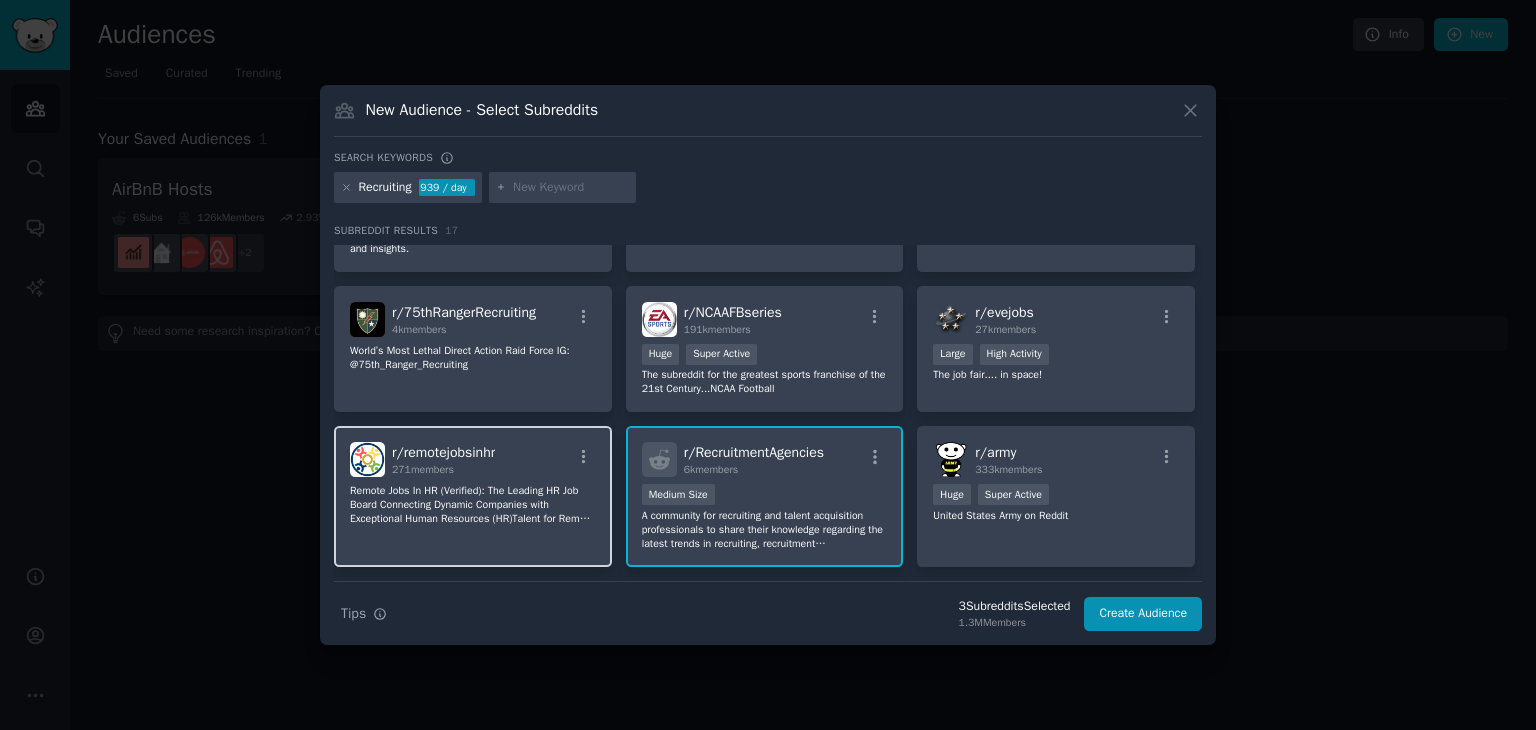 scroll, scrollTop: 614, scrollLeft: 0, axis: vertical 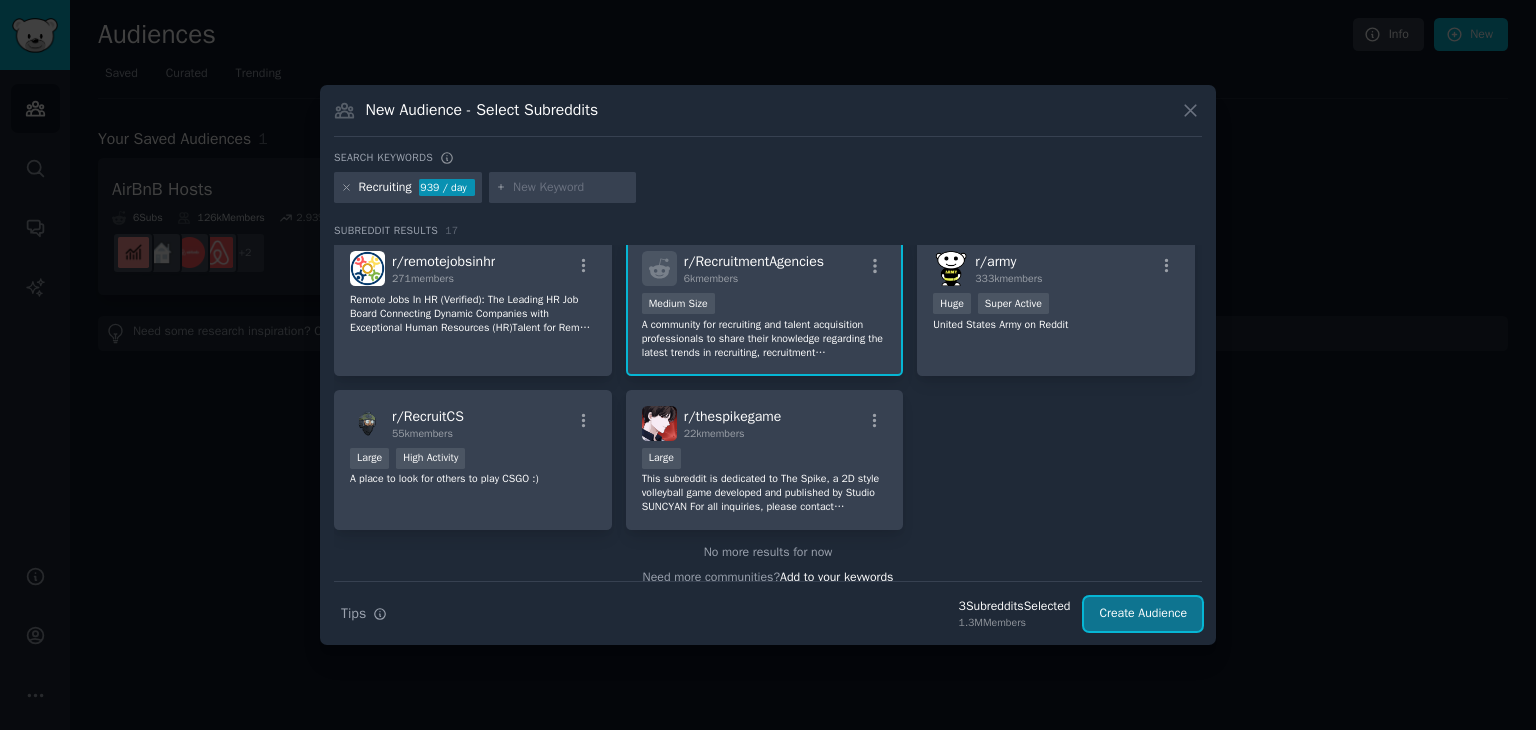 click on "Create Audience" at bounding box center (1143, 614) 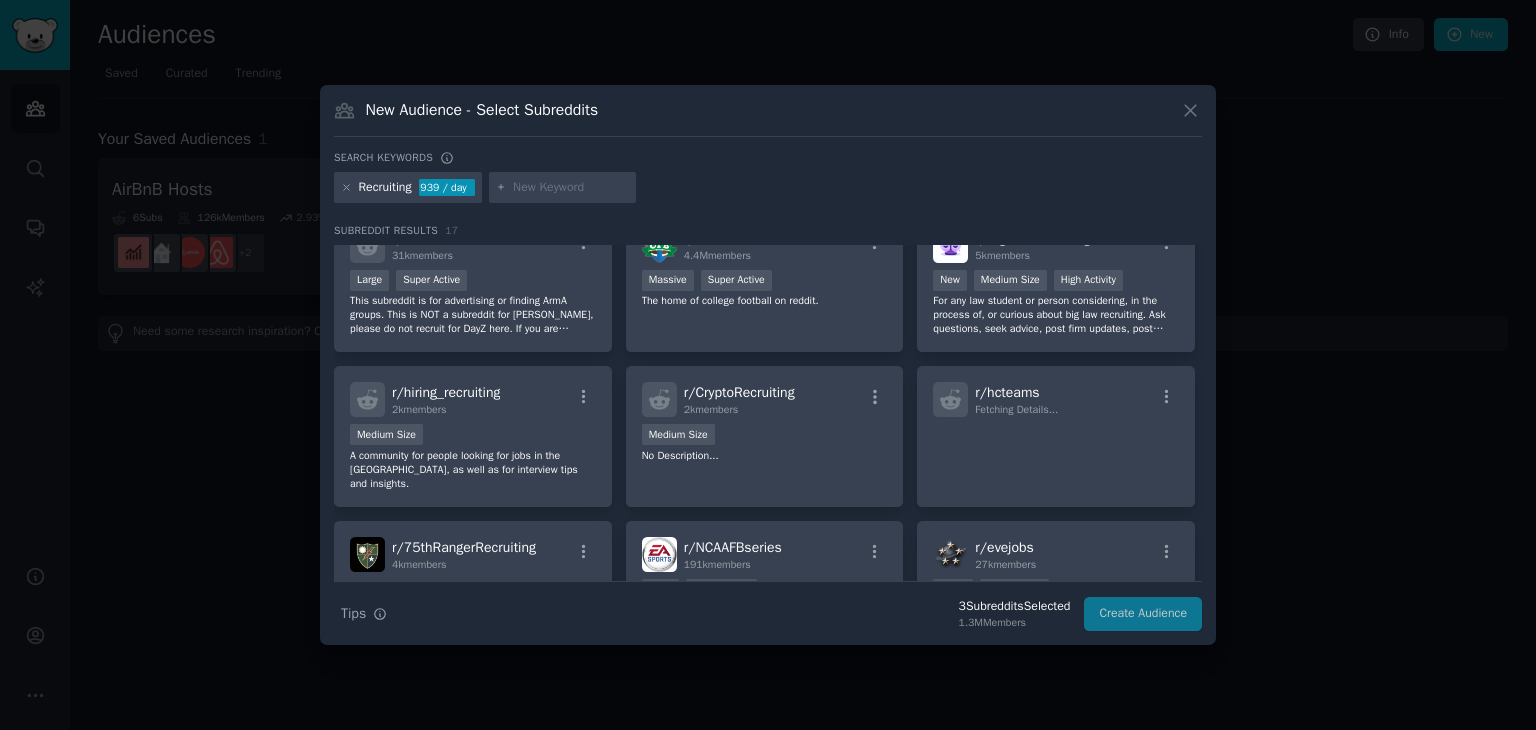 scroll, scrollTop: 145, scrollLeft: 0, axis: vertical 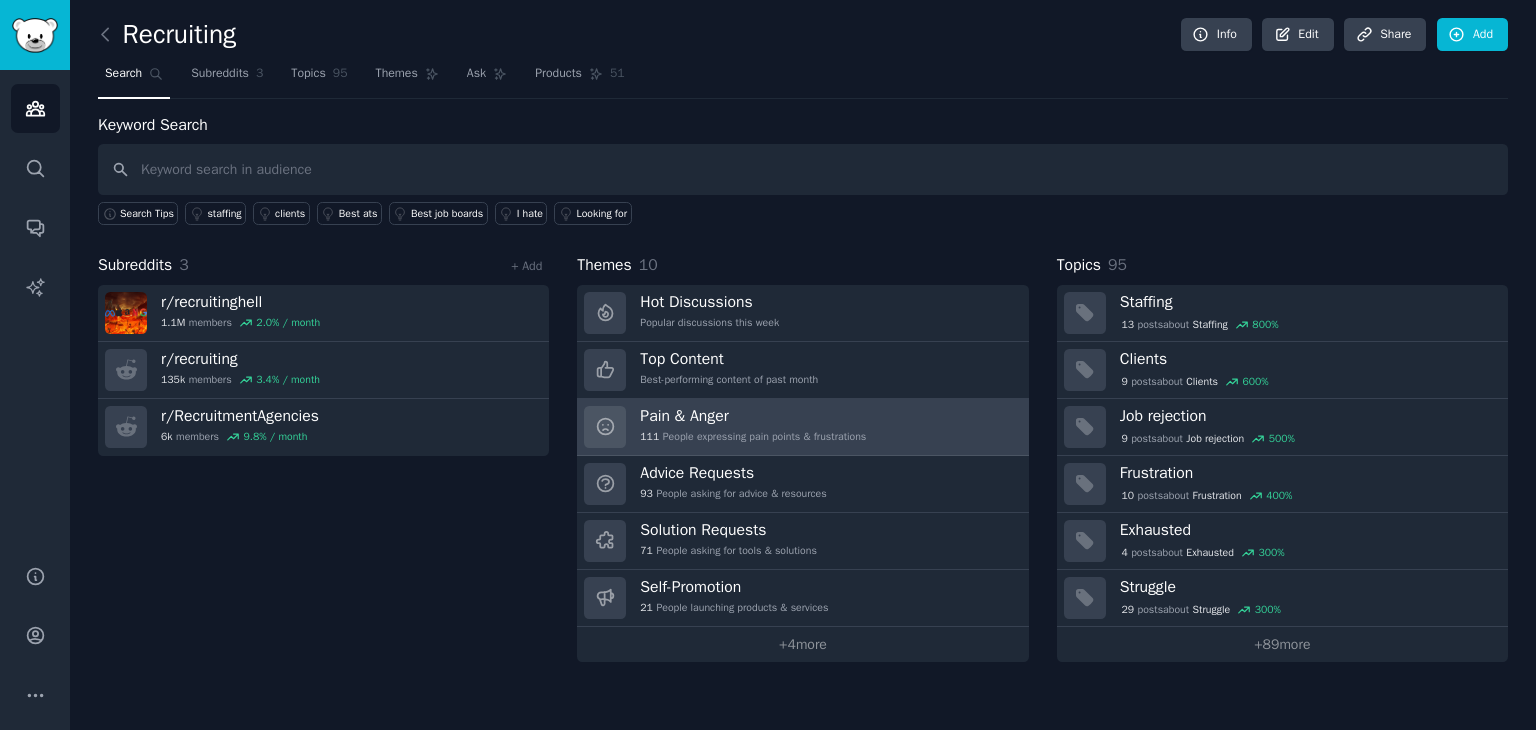 click on "Pain & Anger" at bounding box center [753, 416] 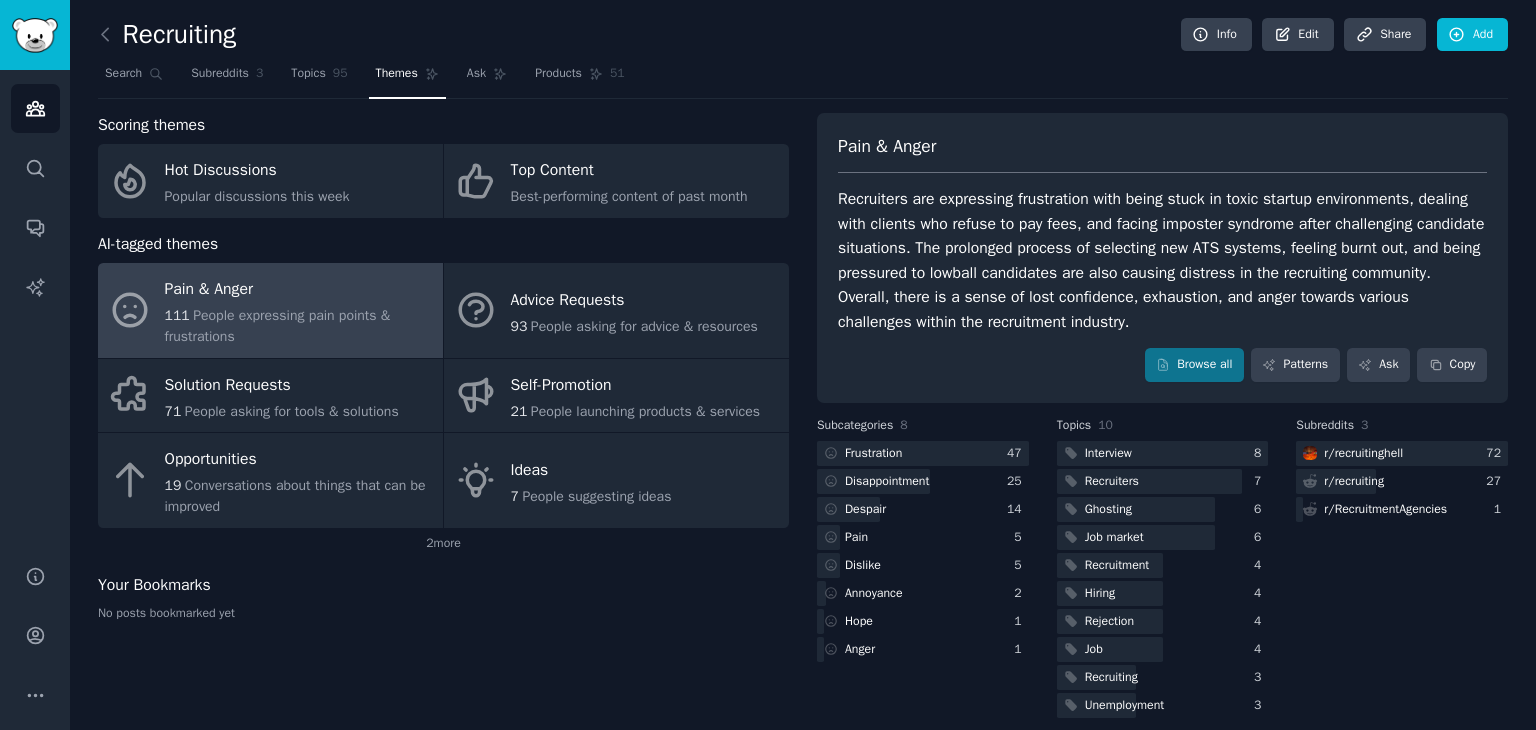 scroll, scrollTop: 17, scrollLeft: 0, axis: vertical 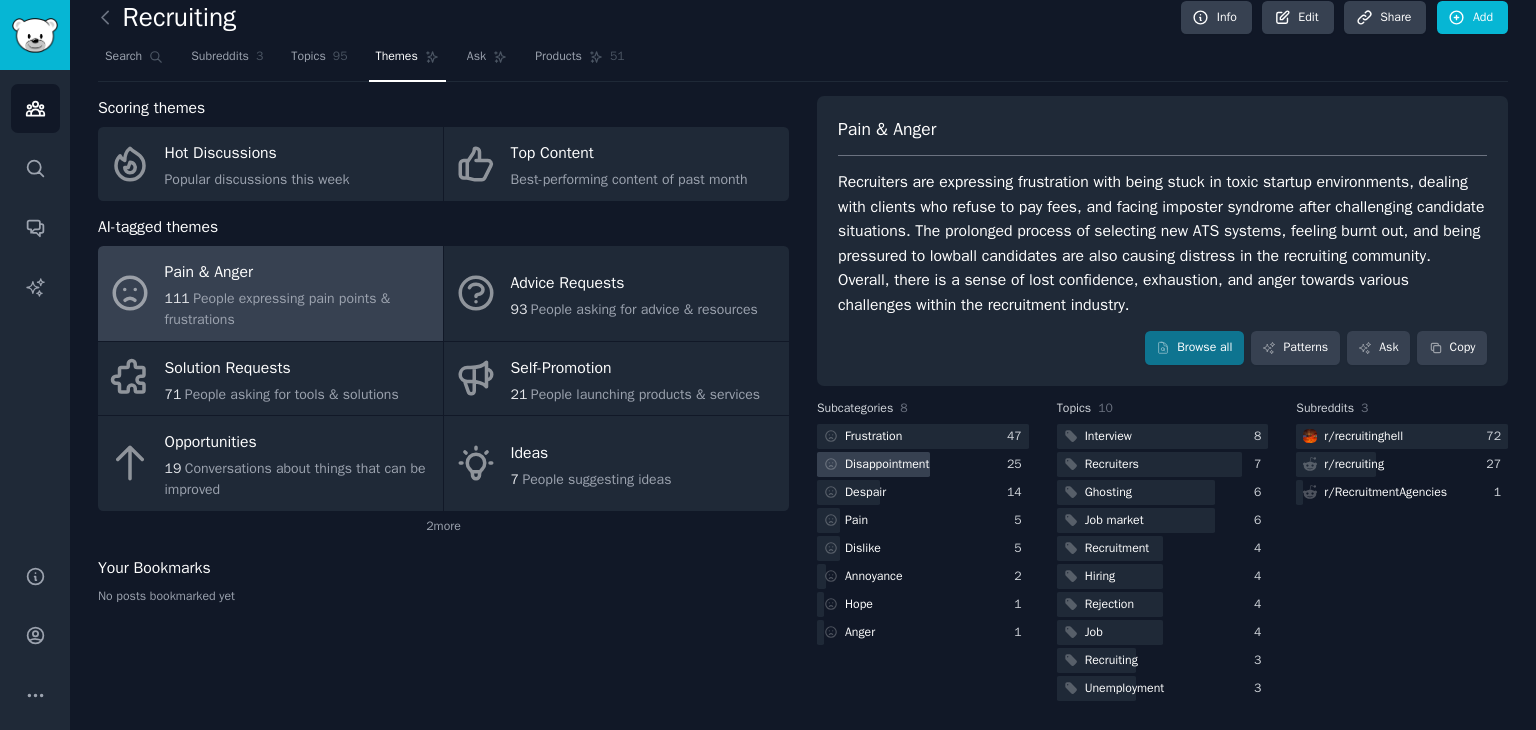 click on "Disappointment" at bounding box center [887, 465] 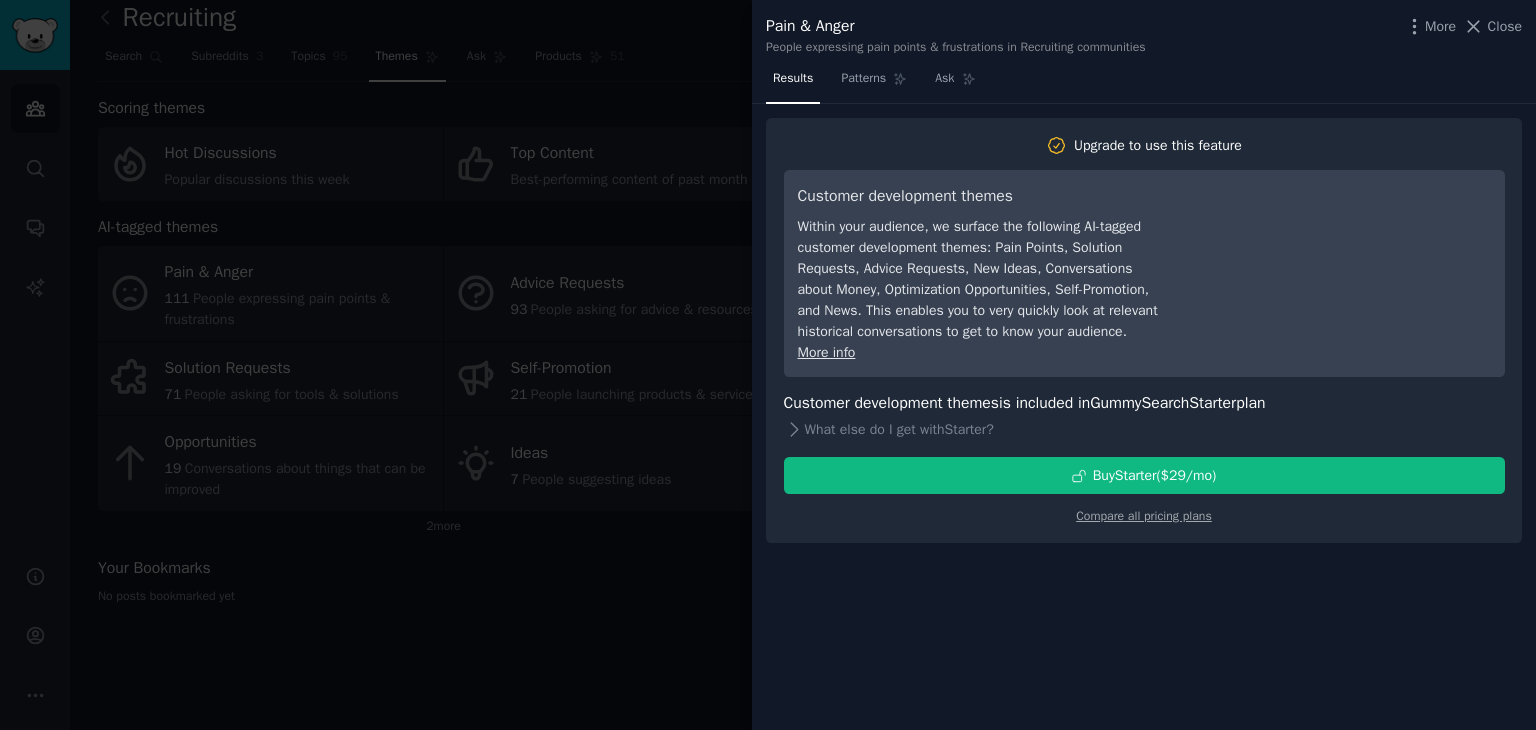 click at bounding box center (768, 365) 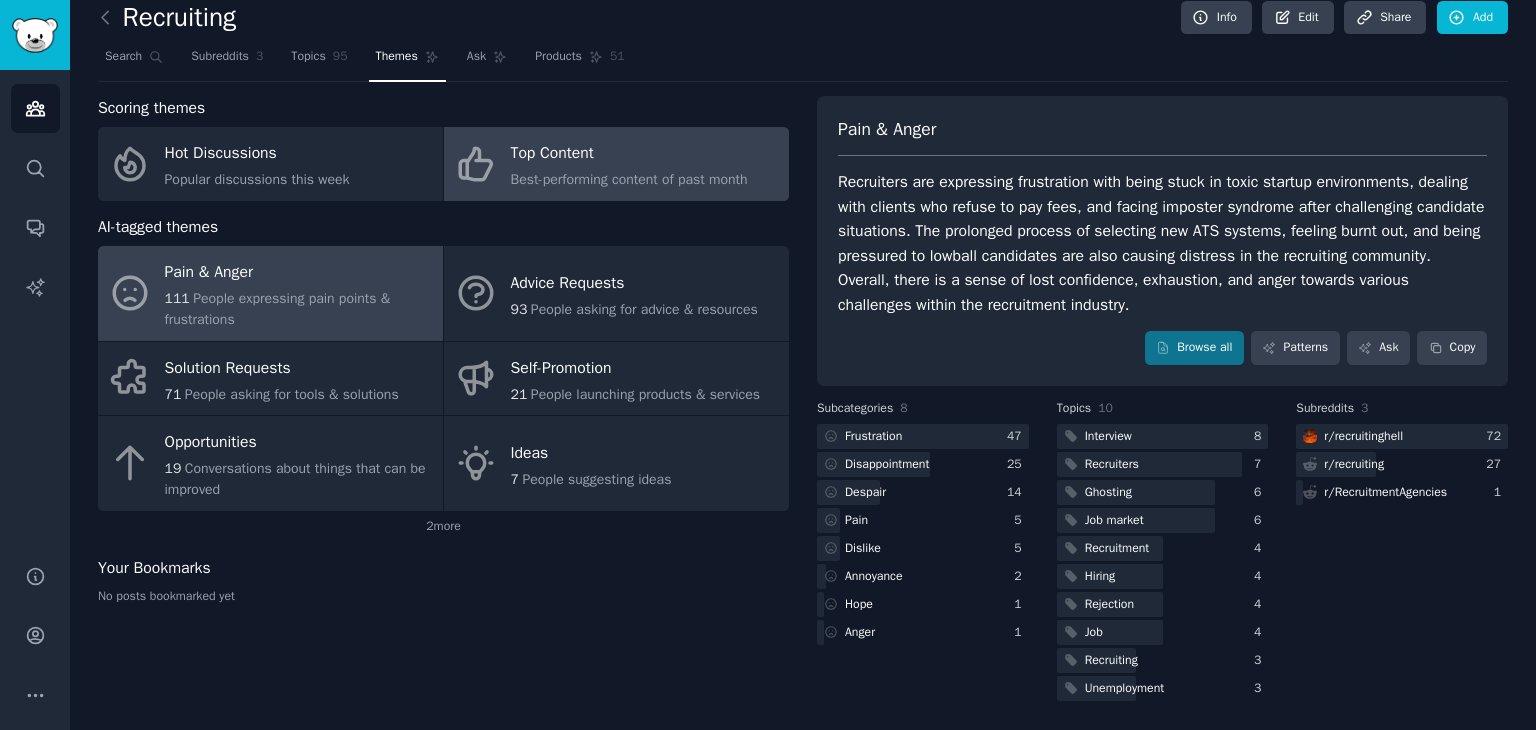 click on "Top Content Best-performing content of past month" at bounding box center (616, 164) 